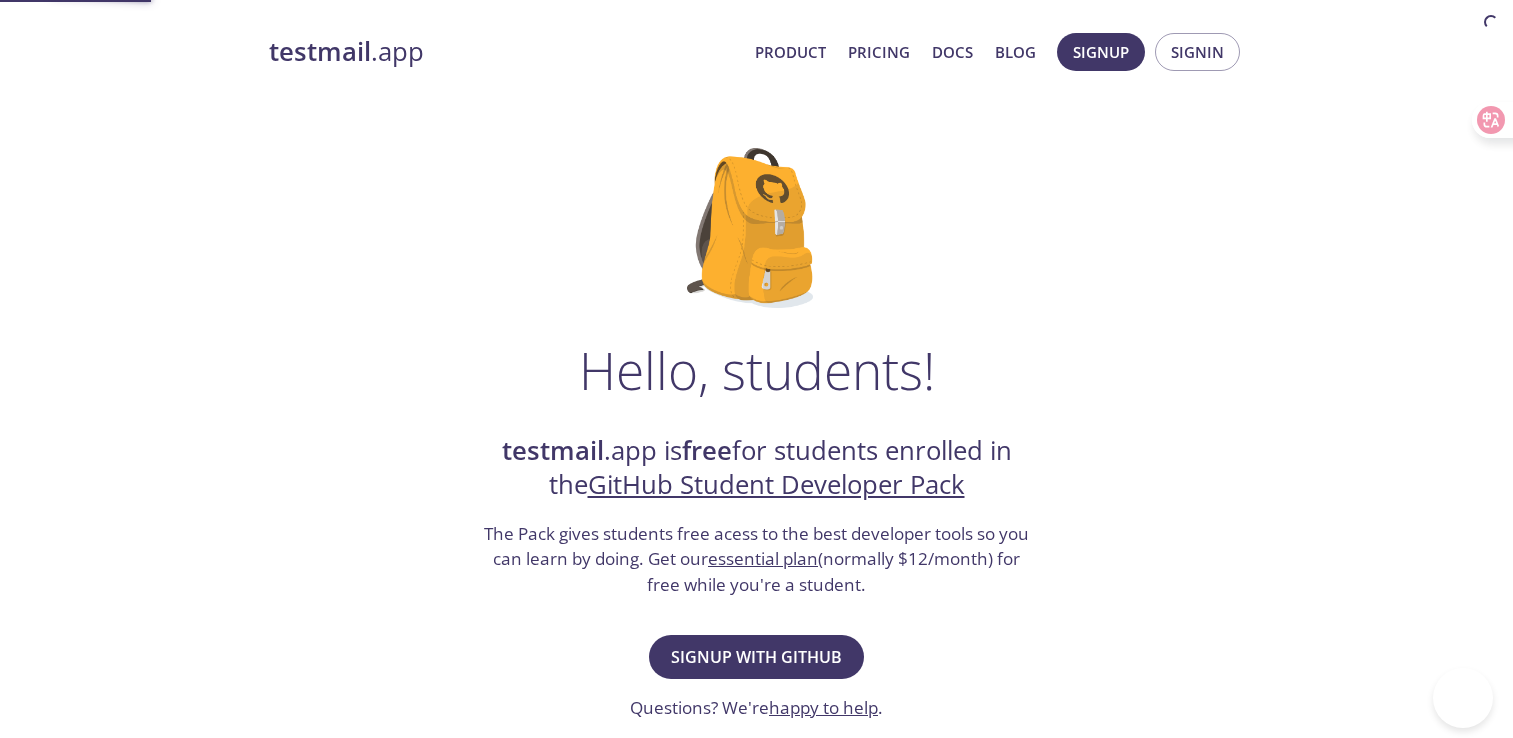 scroll, scrollTop: 0, scrollLeft: 0, axis: both 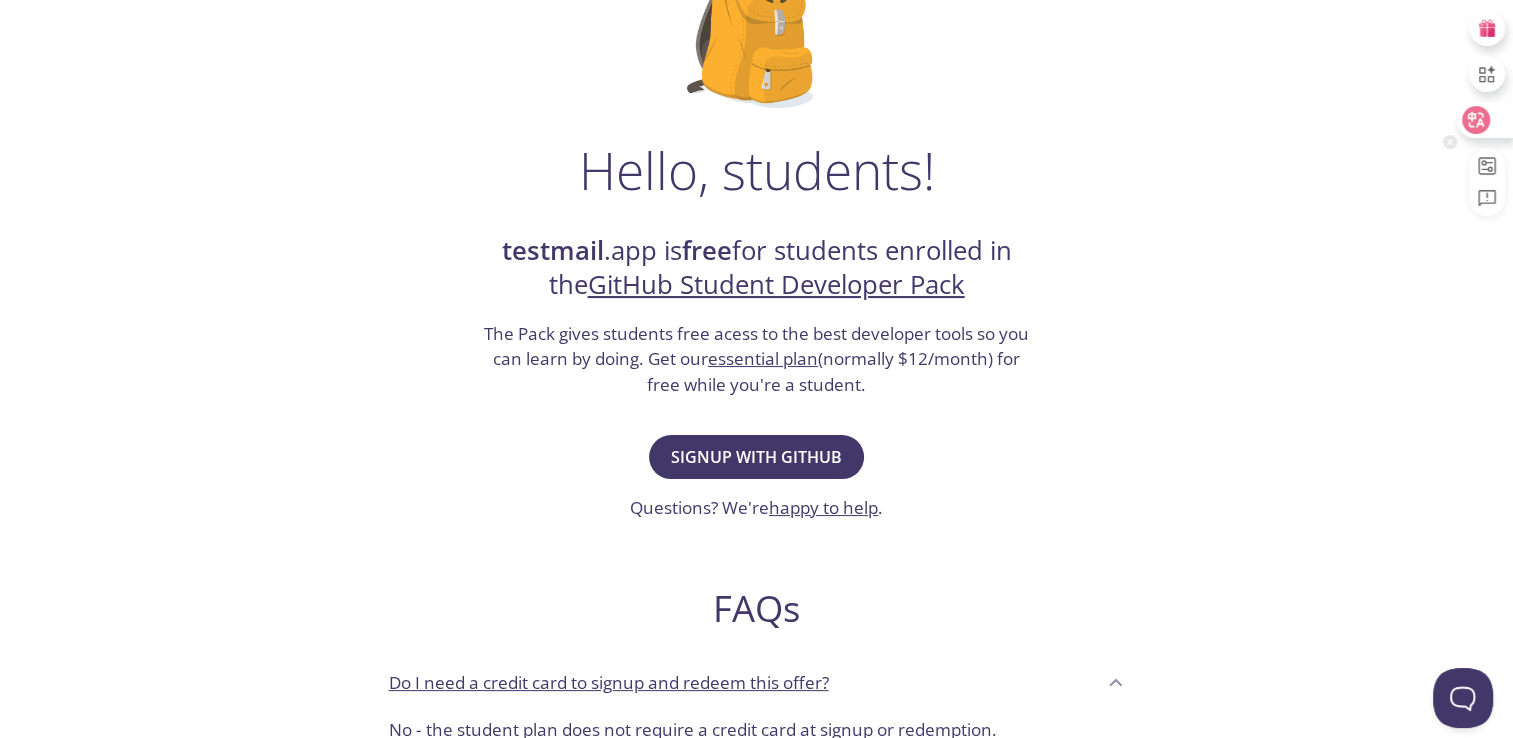 click 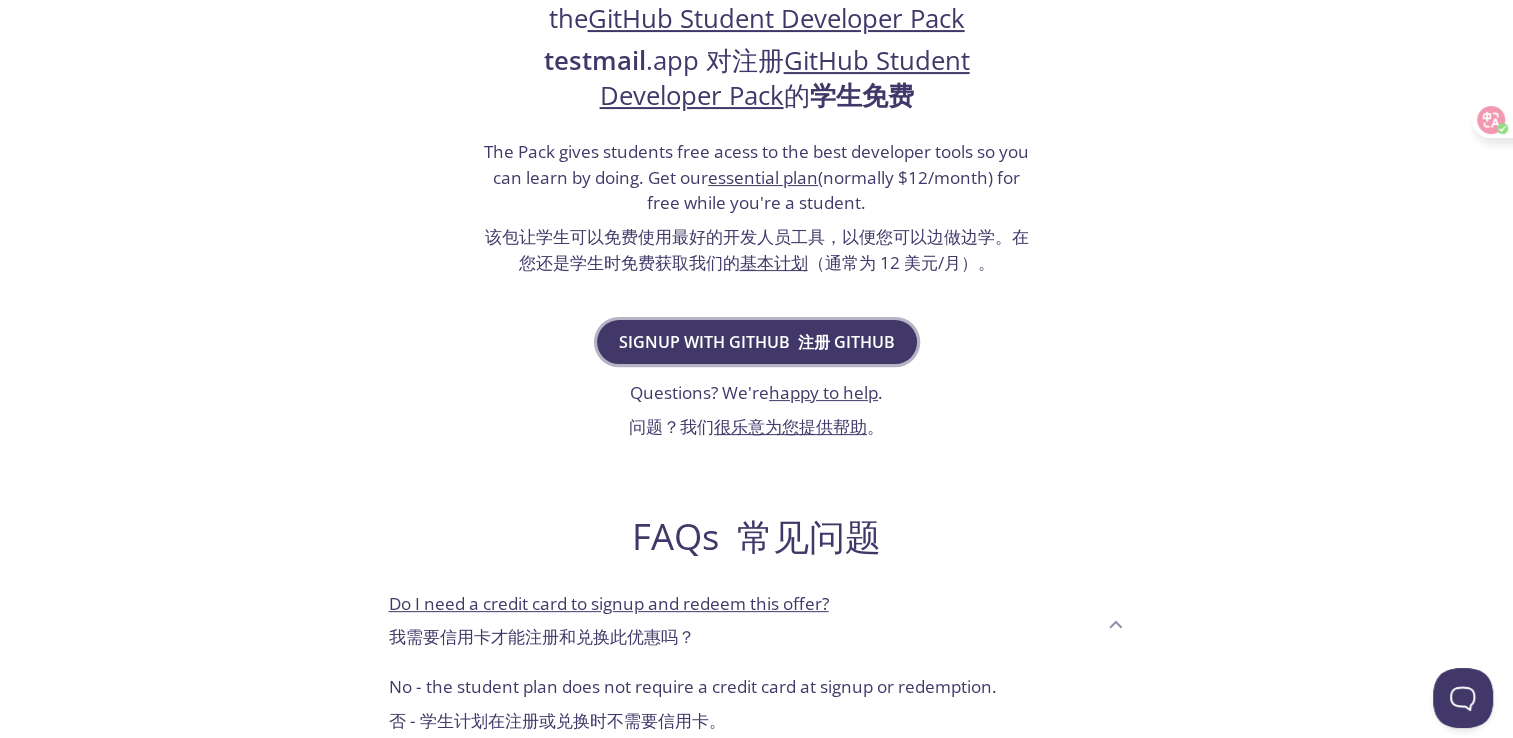 scroll, scrollTop: 500, scrollLeft: 0, axis: vertical 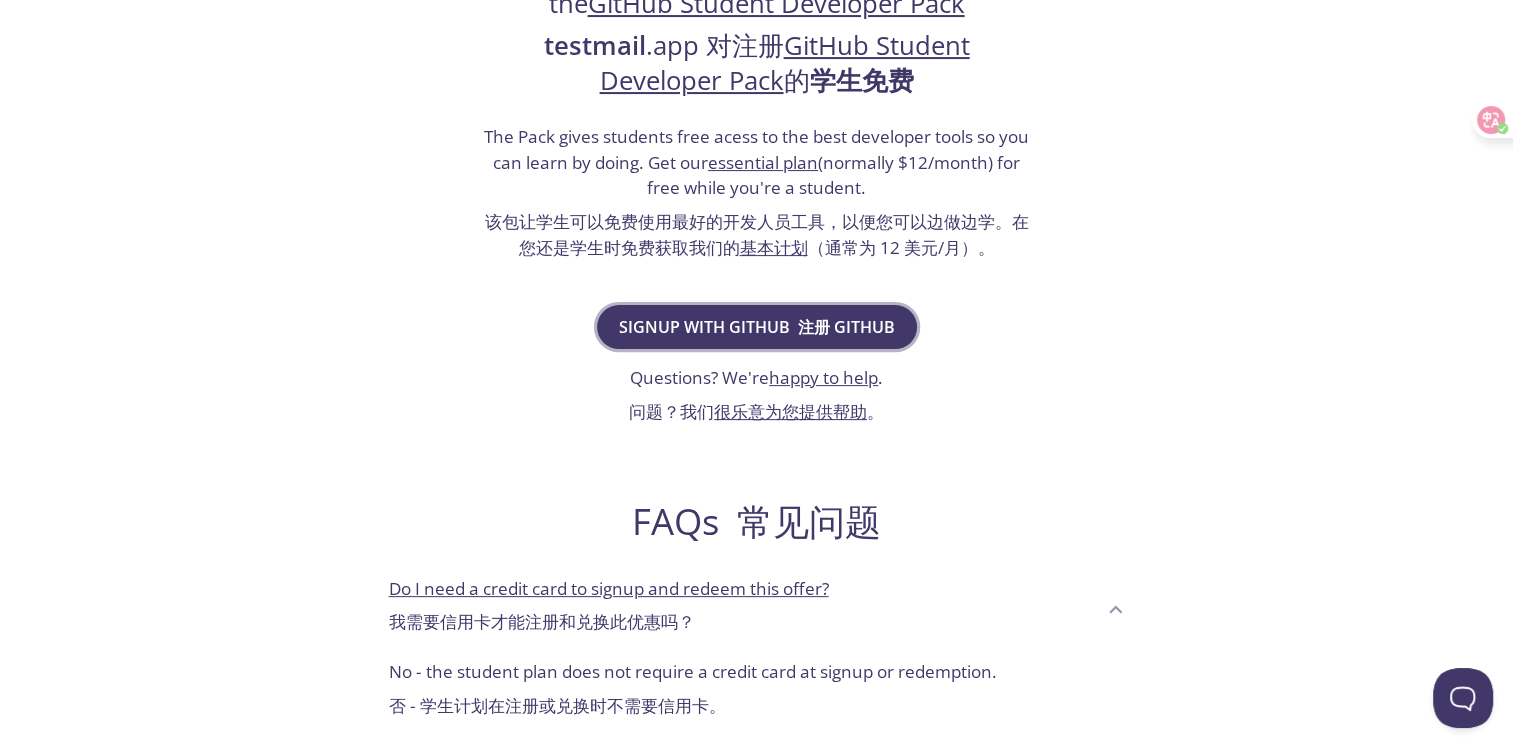 click on "Signup with GitHub    注册 GITHUB" at bounding box center (757, 327) 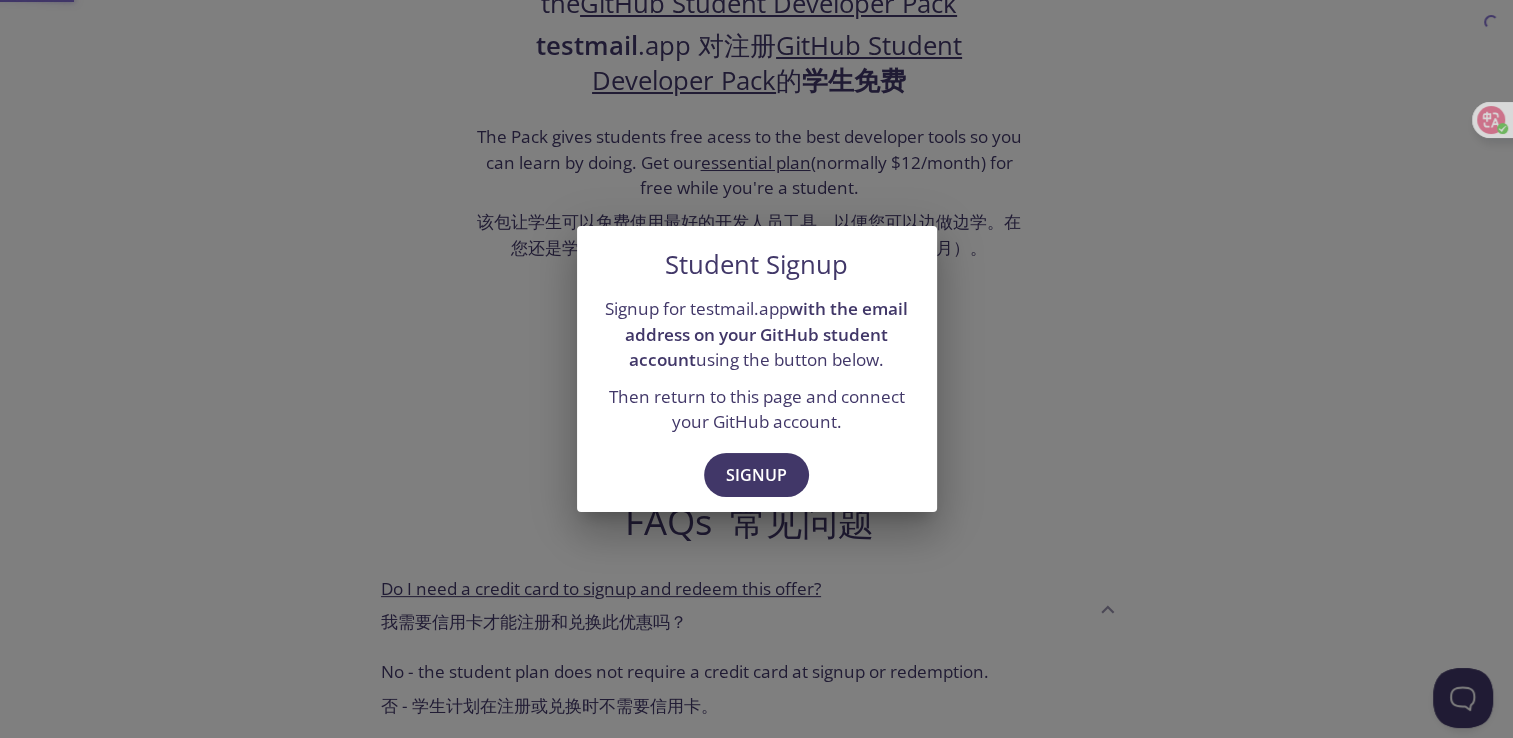 scroll, scrollTop: 0, scrollLeft: 0, axis: both 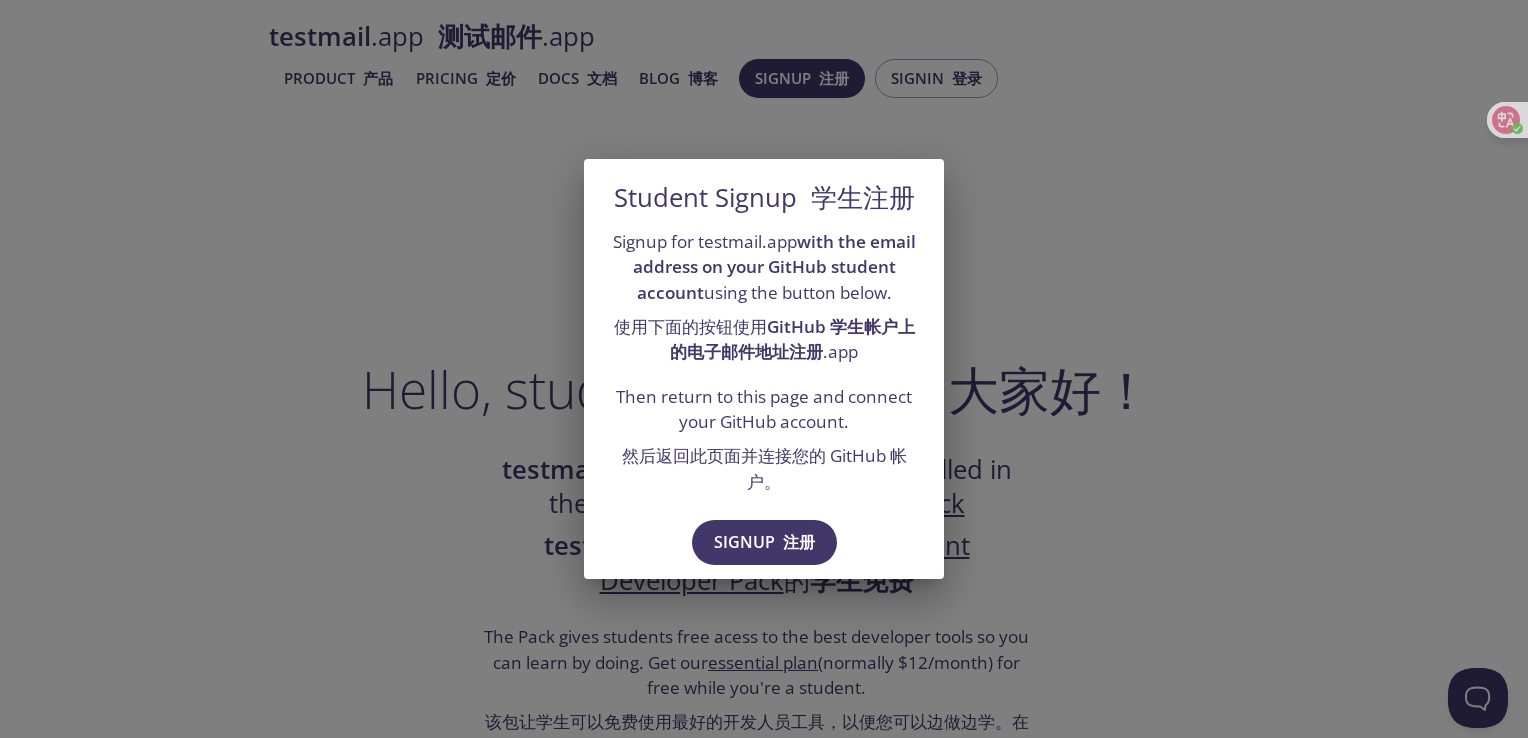 click on "GitHub 学生帐户上的电子邮件地址注册" at bounding box center (792, 339) 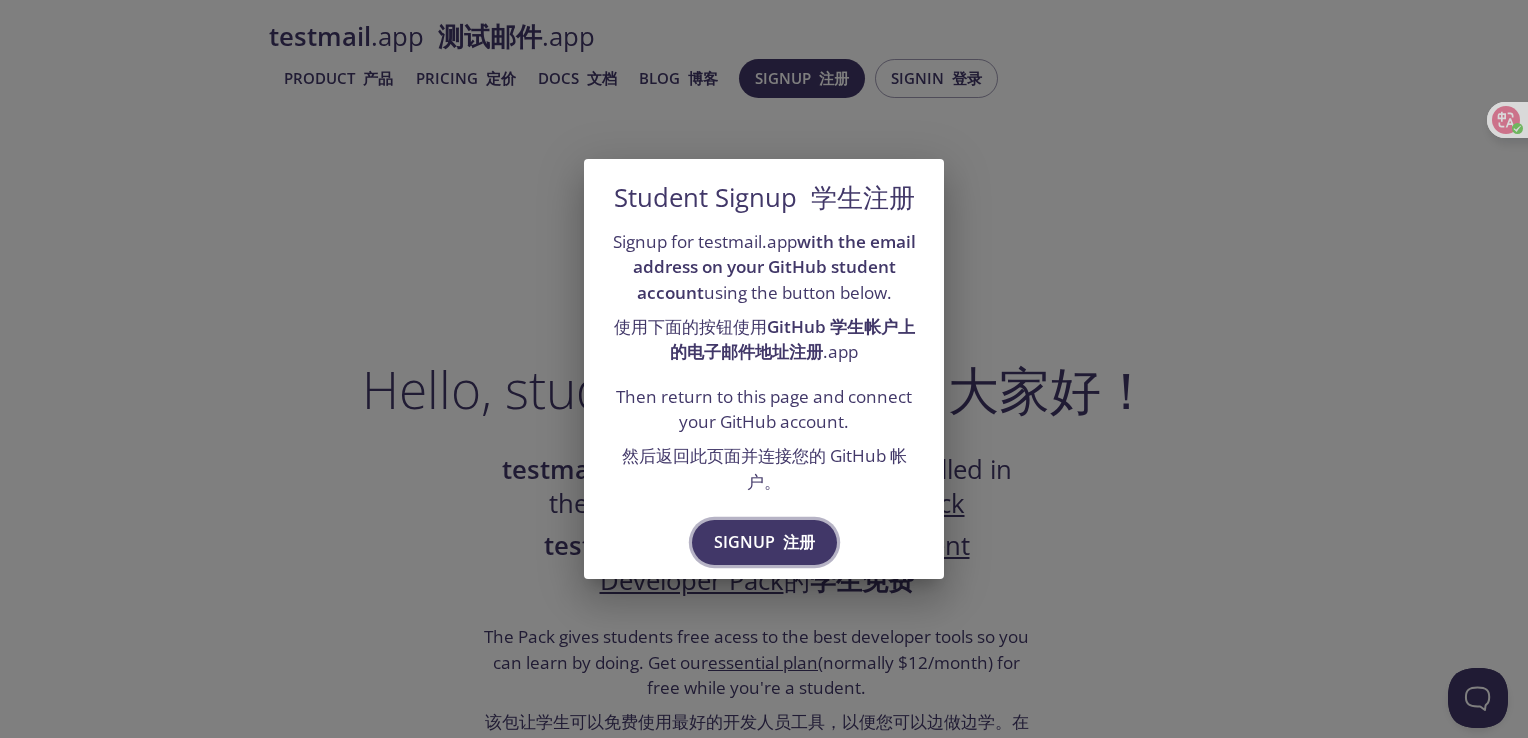 click on "Signup    注册" at bounding box center (764, 542) 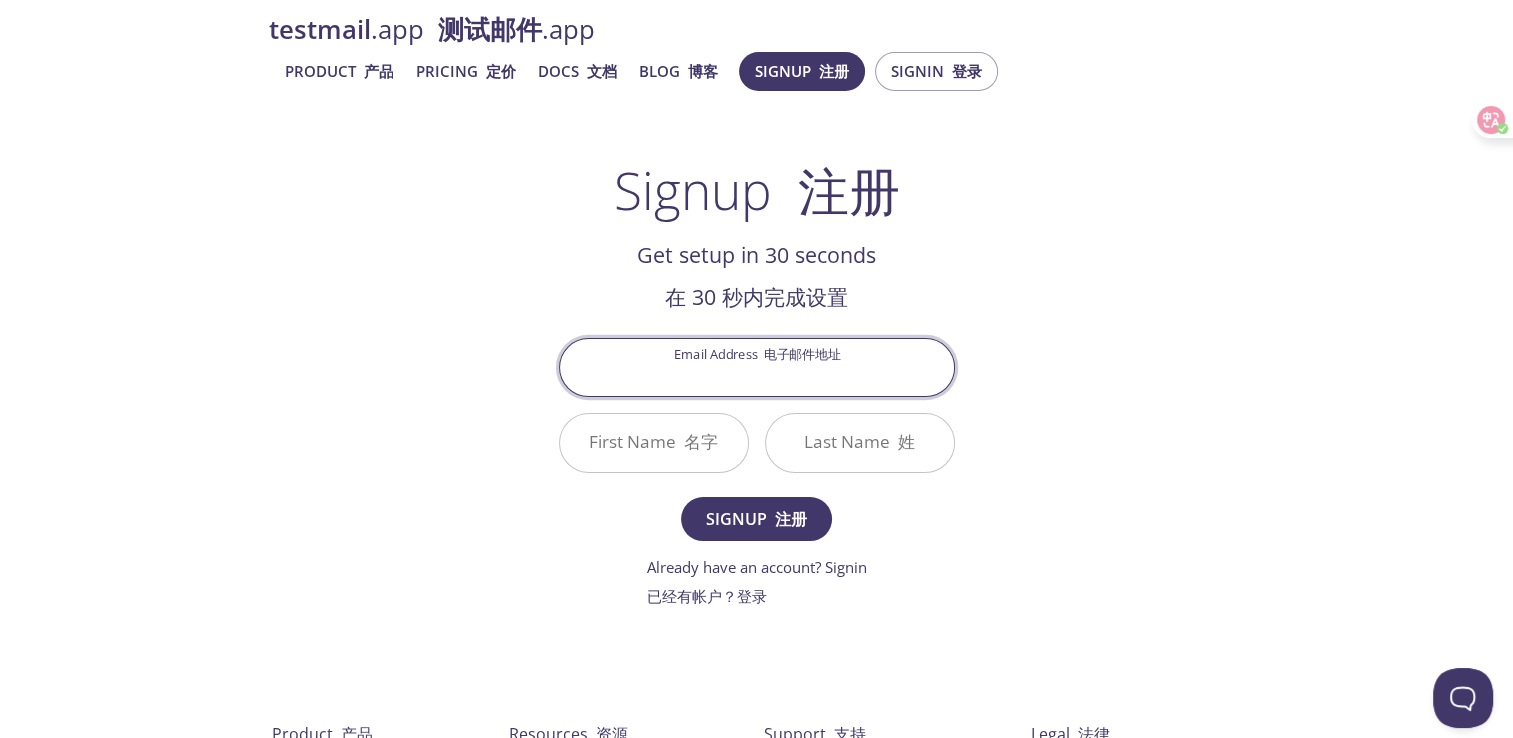 scroll, scrollTop: 0, scrollLeft: 0, axis: both 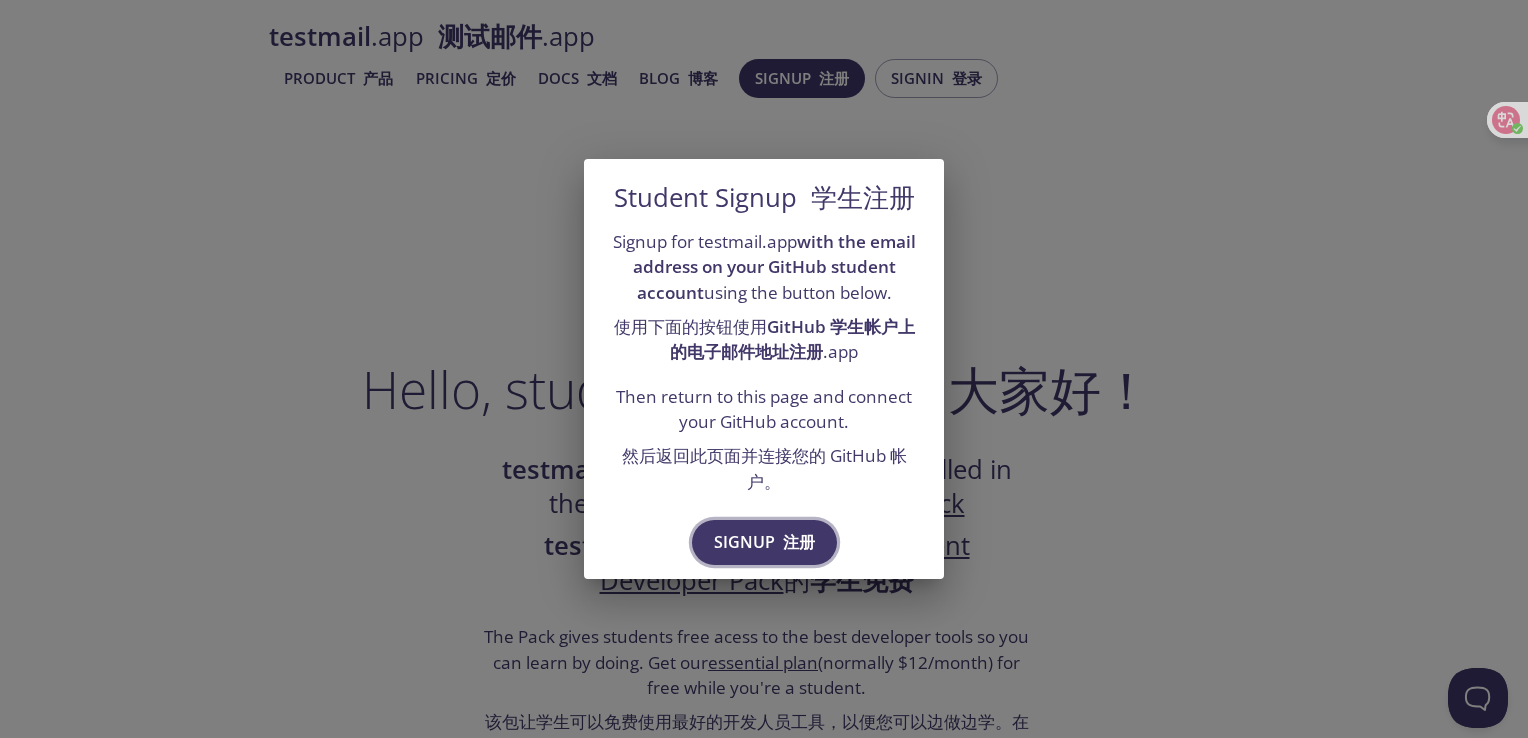 click on "注册" at bounding box center (799, 542) 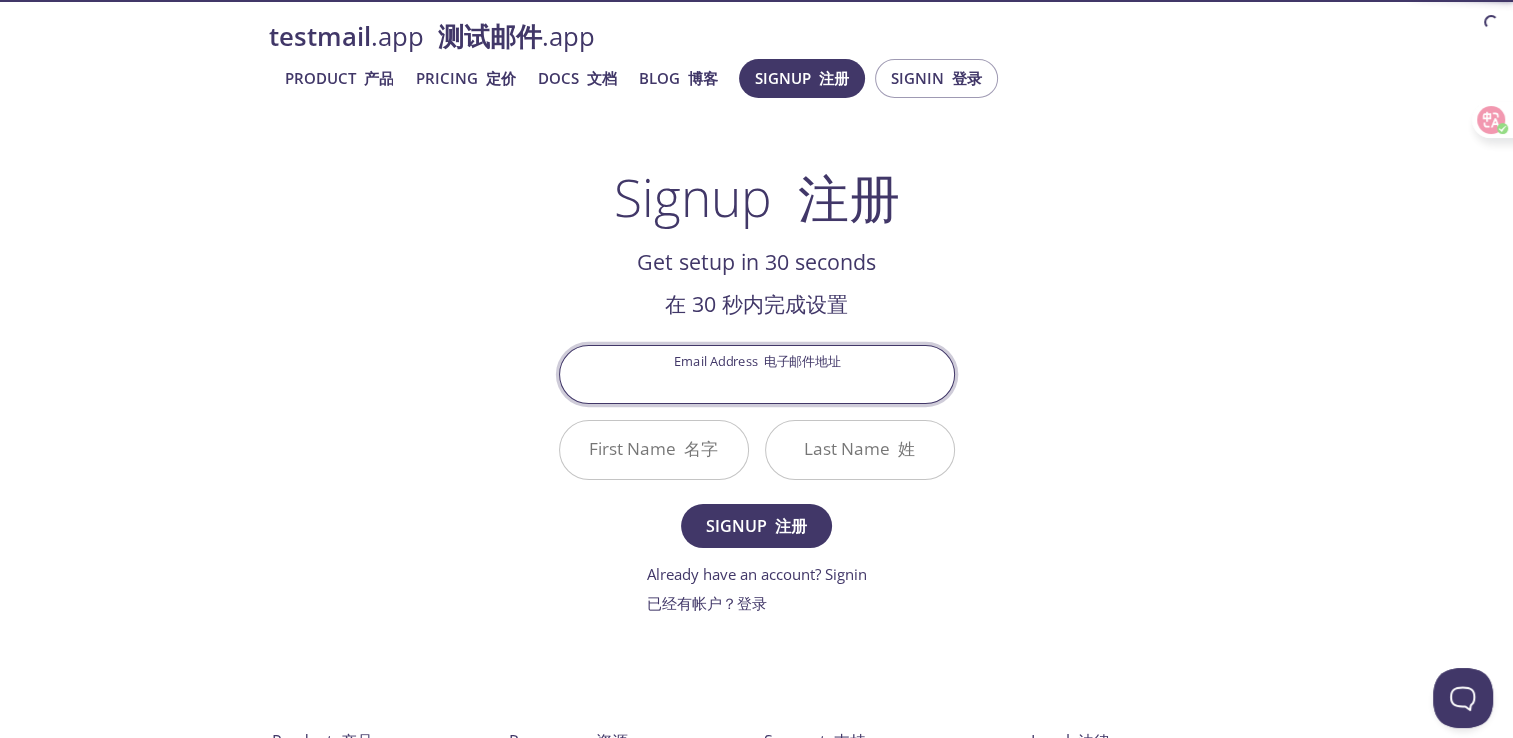 click on "Email Address    电子邮件地址" at bounding box center (757, 374) 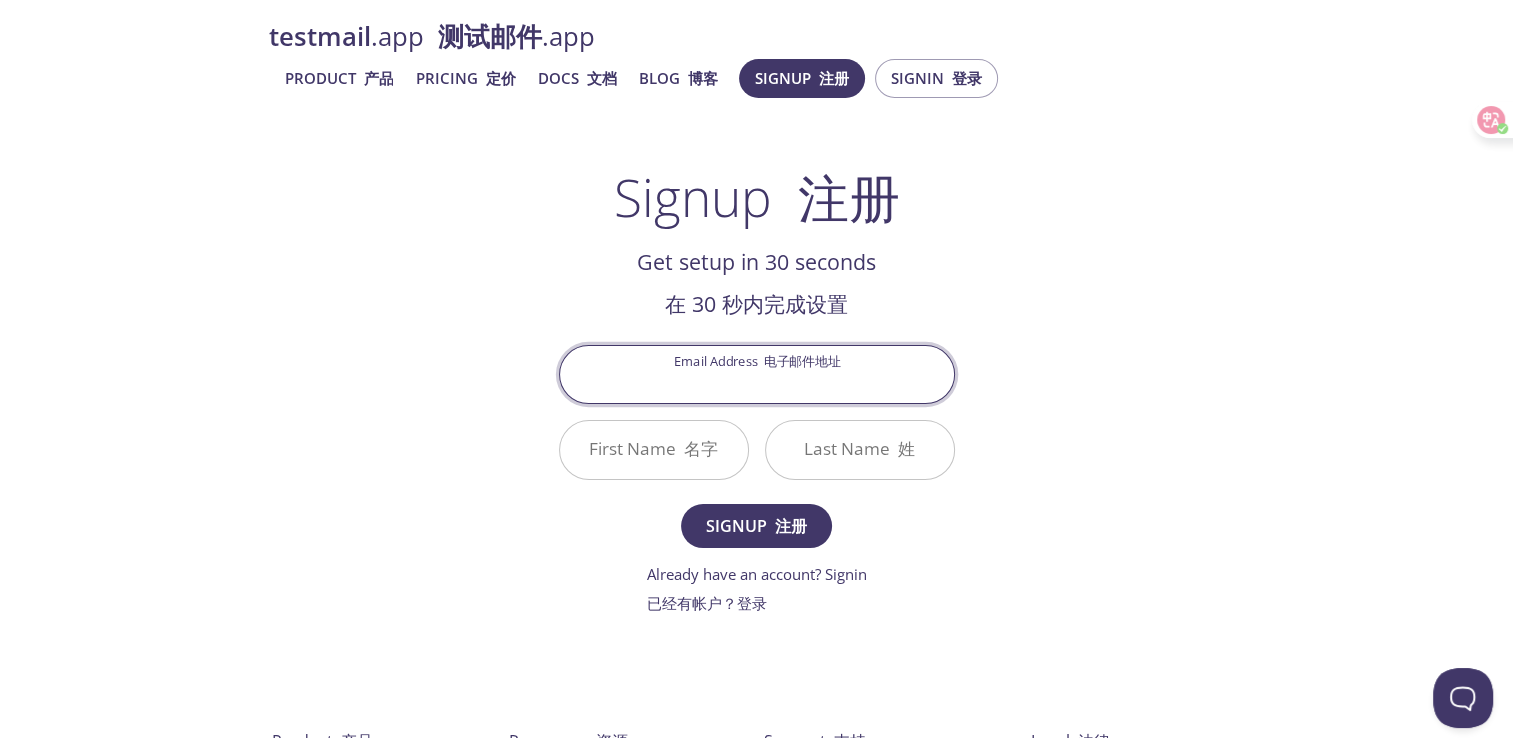 click on "Email Address    电子邮件地址" at bounding box center [757, 374] 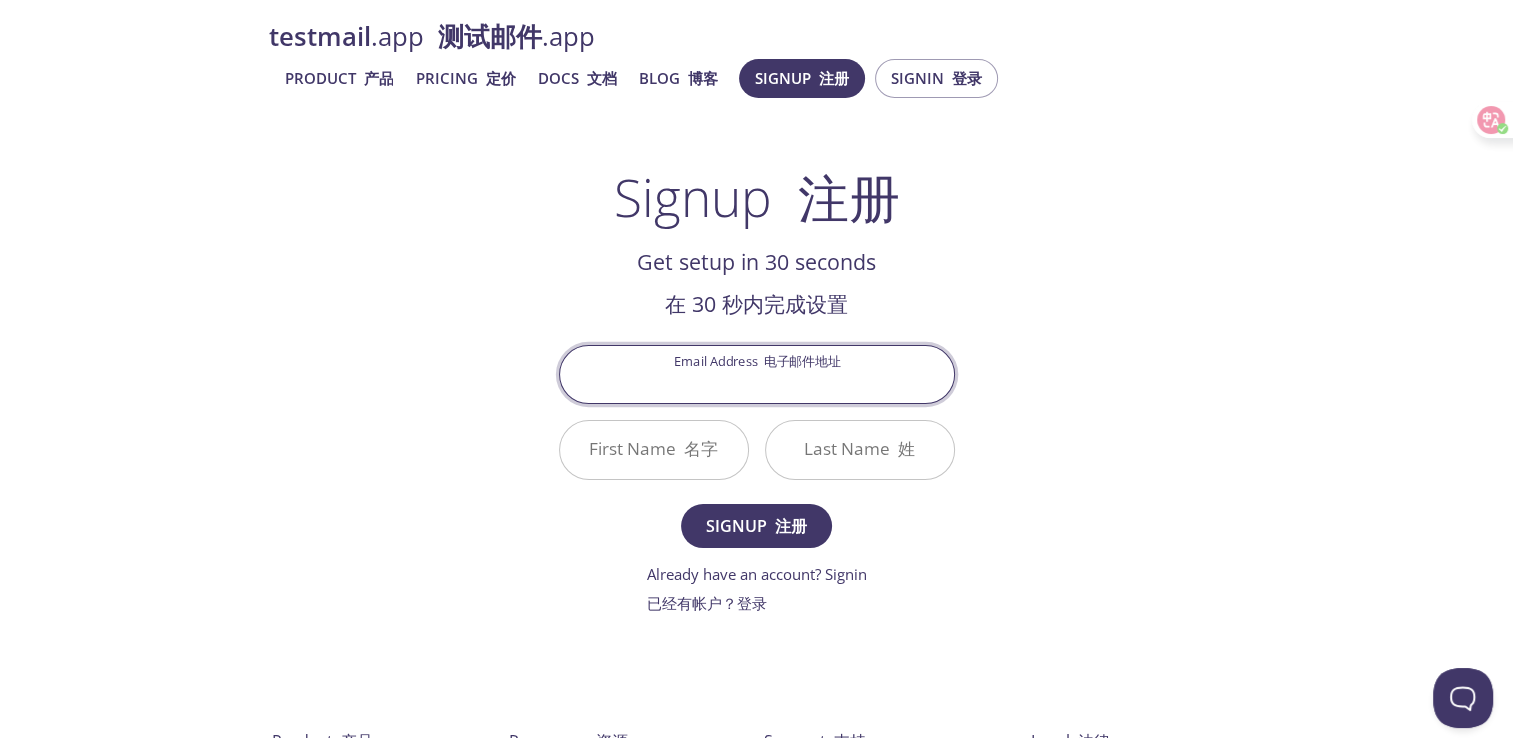 type on "[EMAIL]" 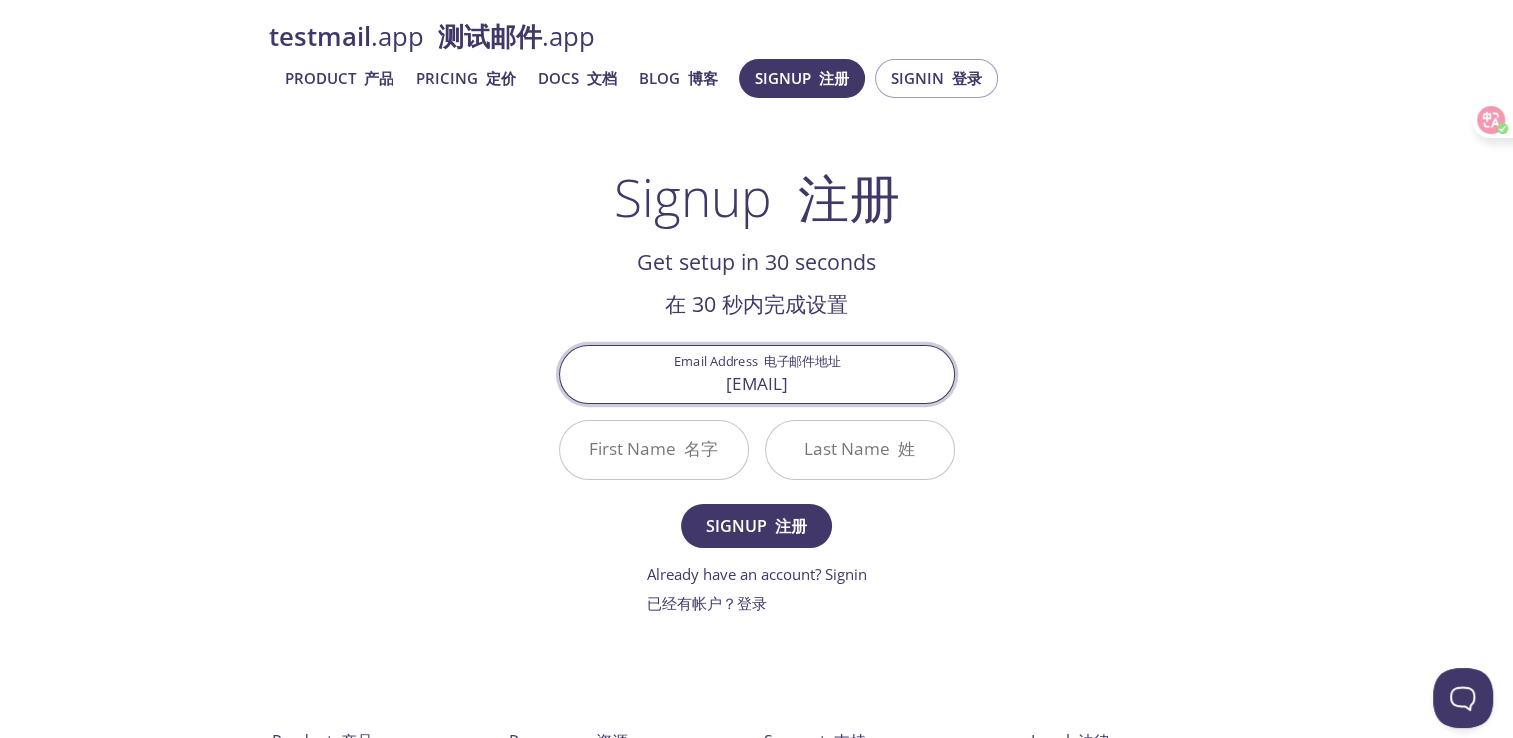 click on "First Name    名字" at bounding box center [654, 449] 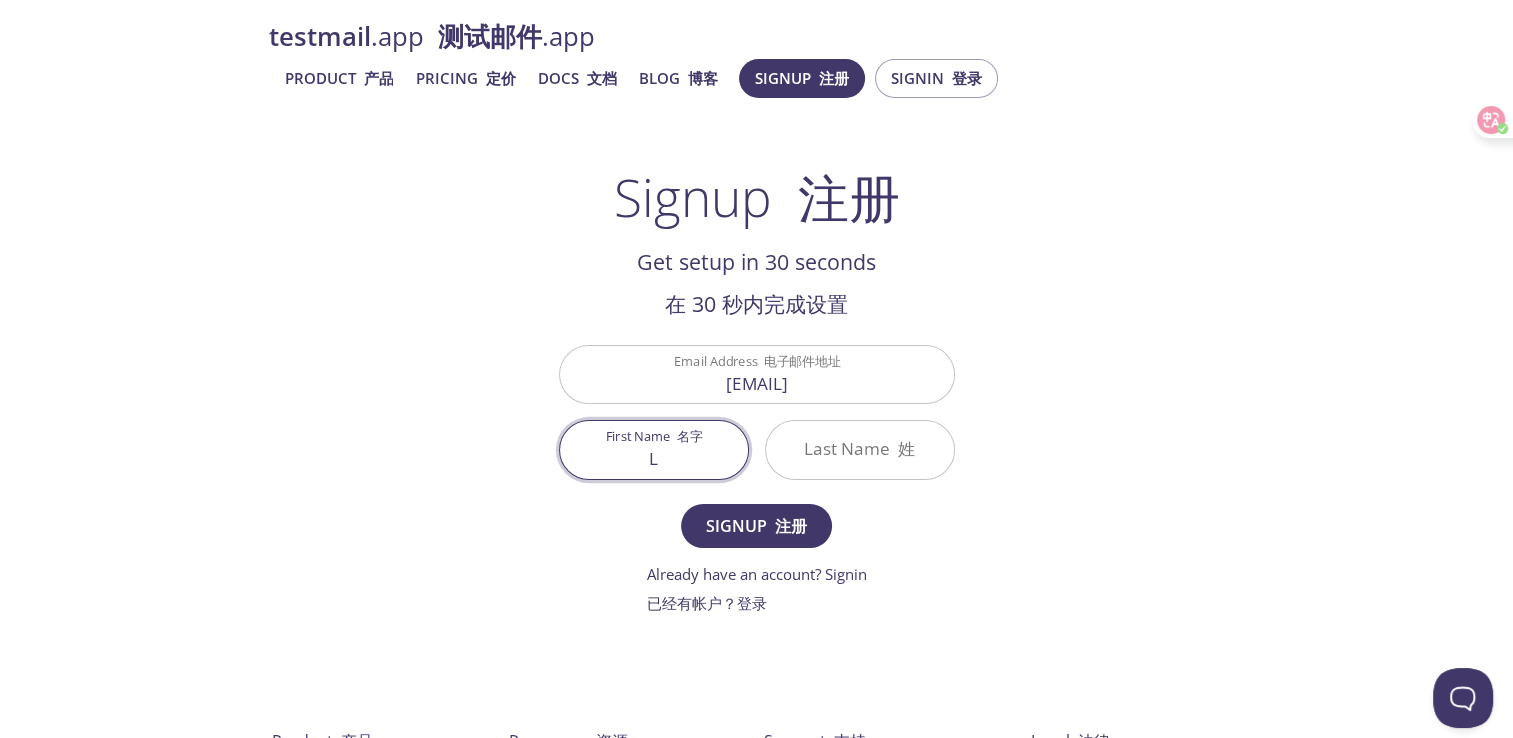 type on "L" 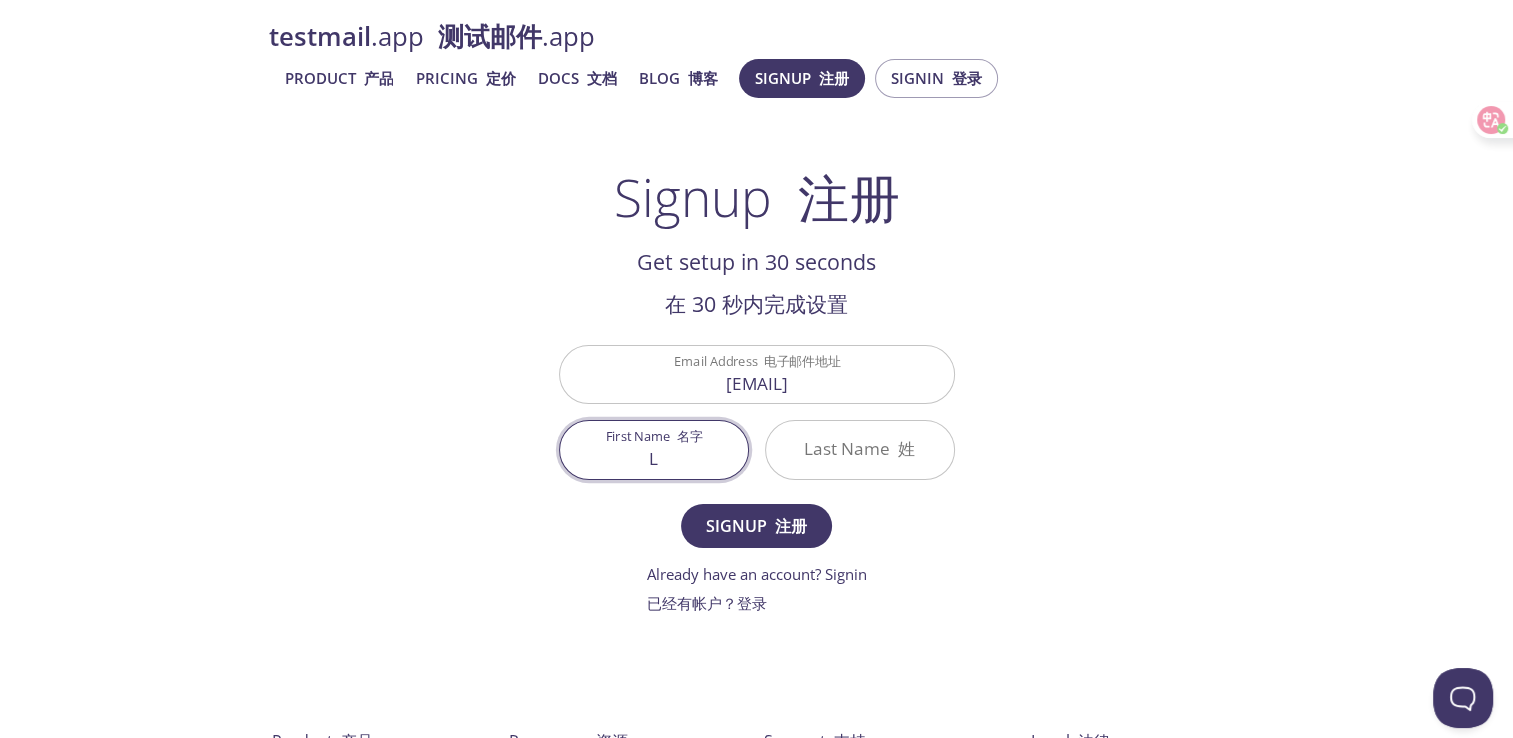 click on "Signup    注册" at bounding box center [756, 526] 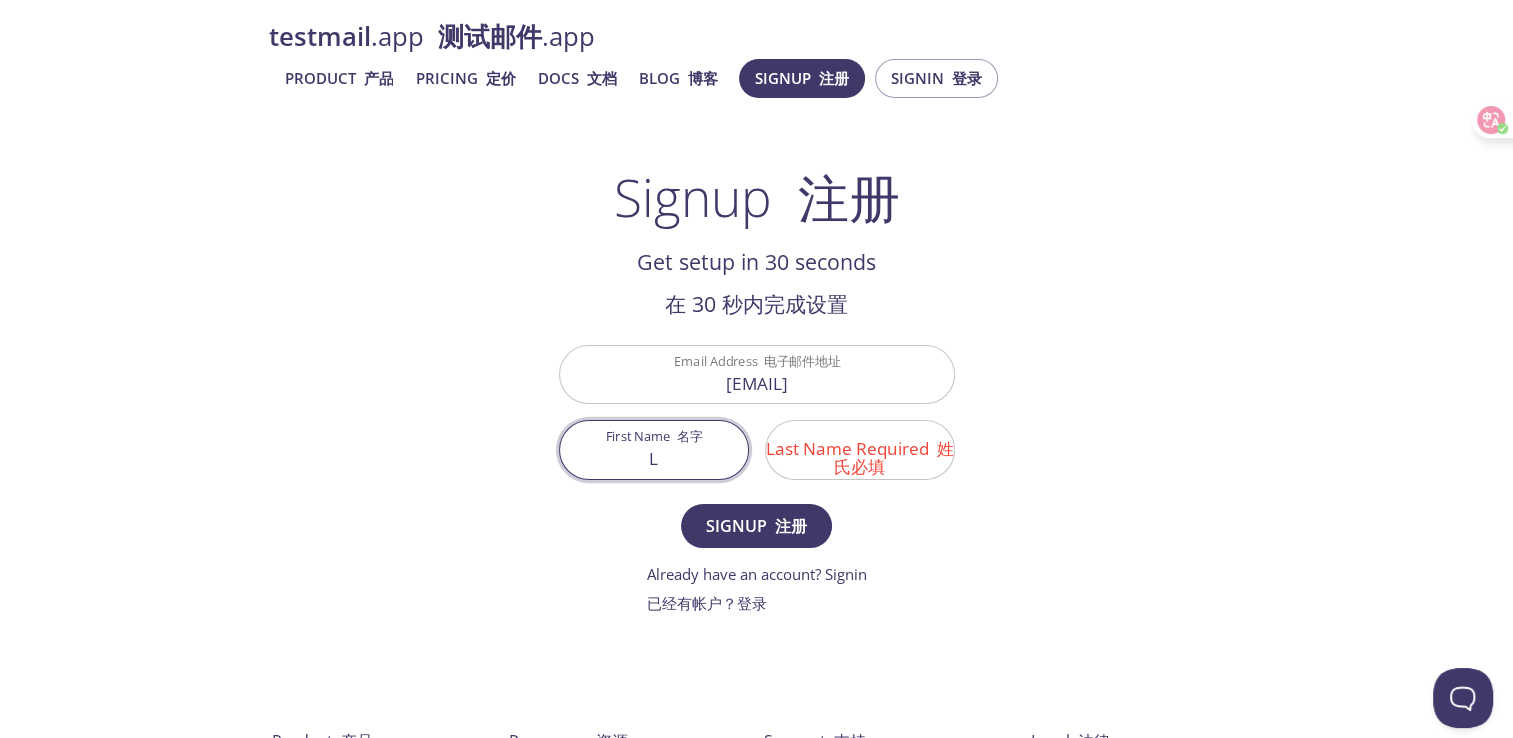 click on "Last Name Required    姓氏必填" at bounding box center (860, 449) 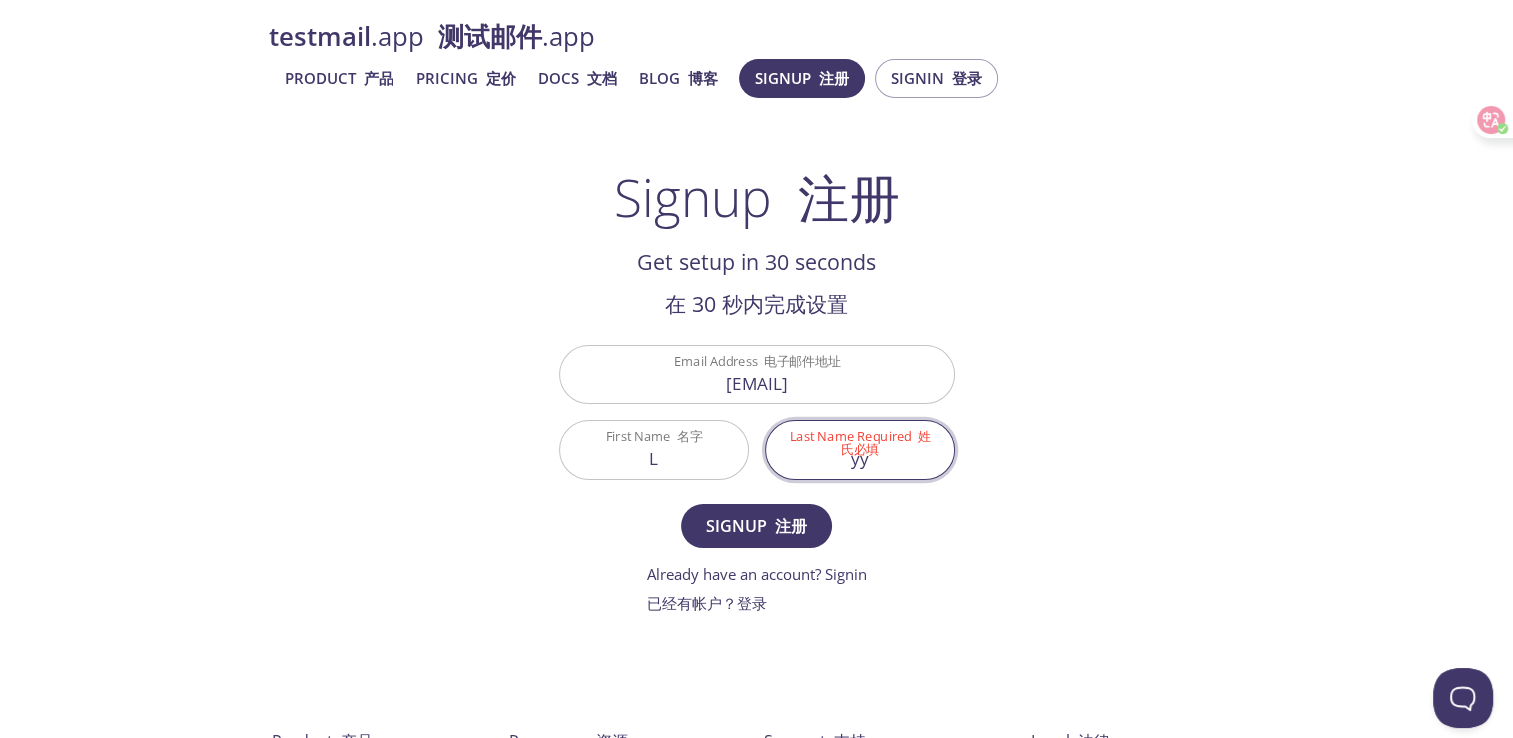 type on "yy" 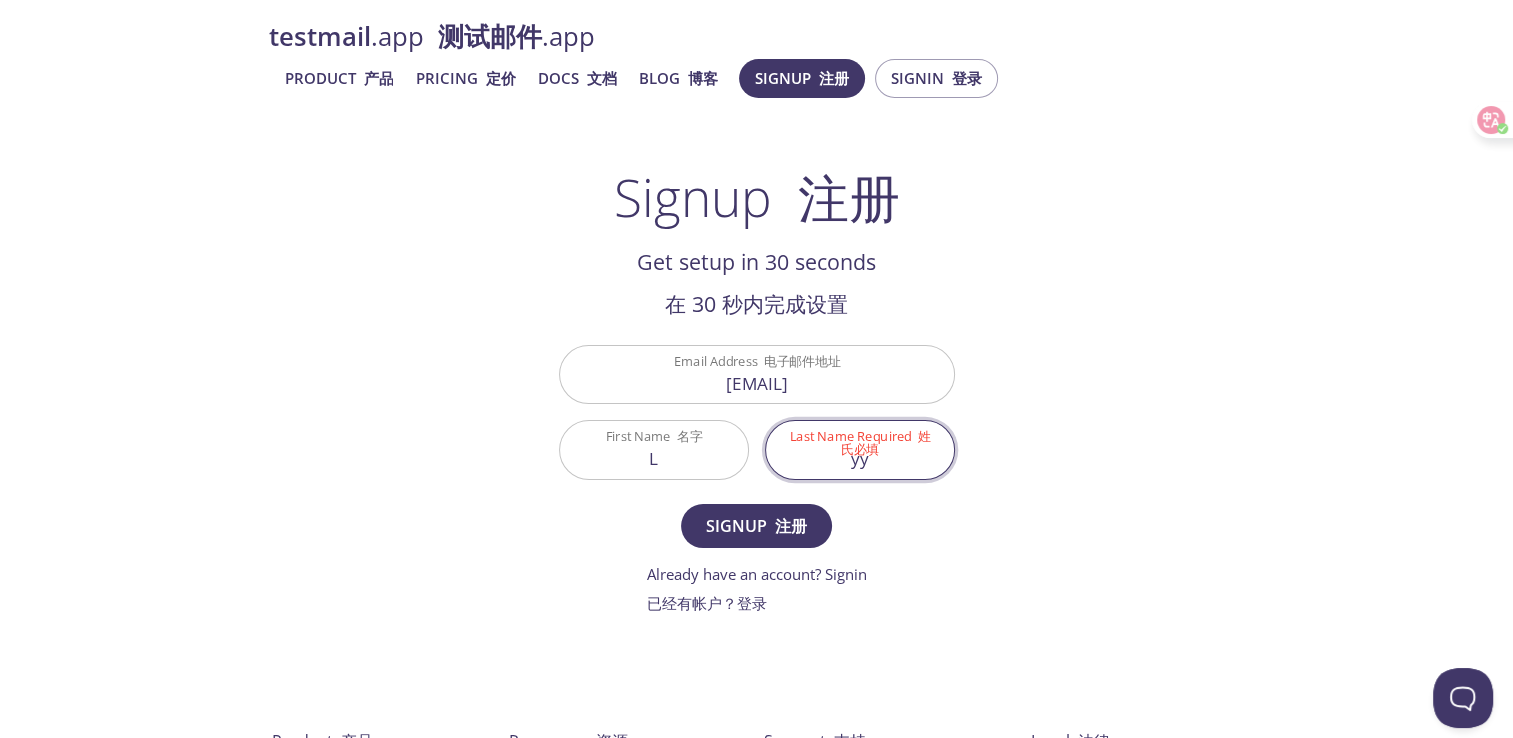 click on "Signup    注册" at bounding box center [756, 526] 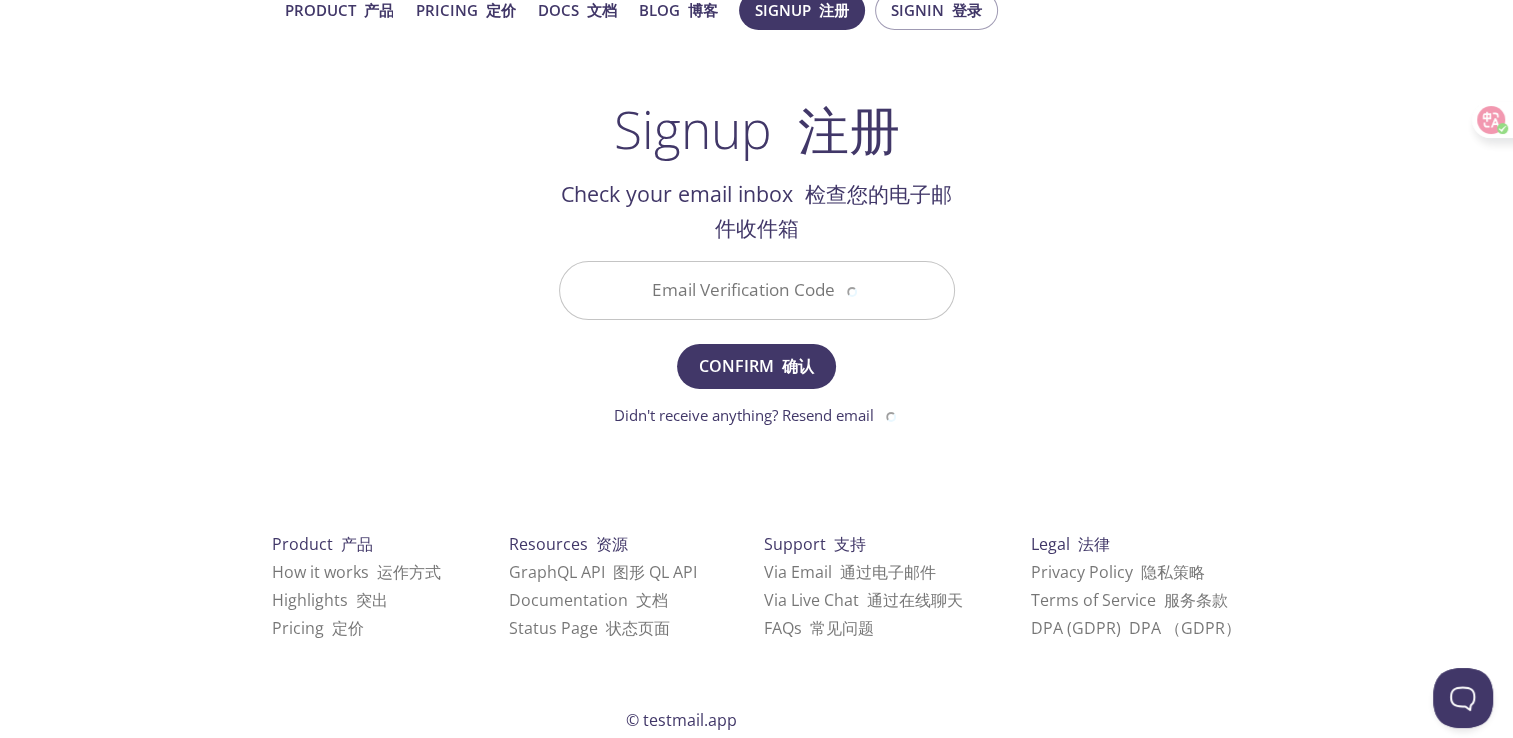 scroll, scrollTop: 0, scrollLeft: 0, axis: both 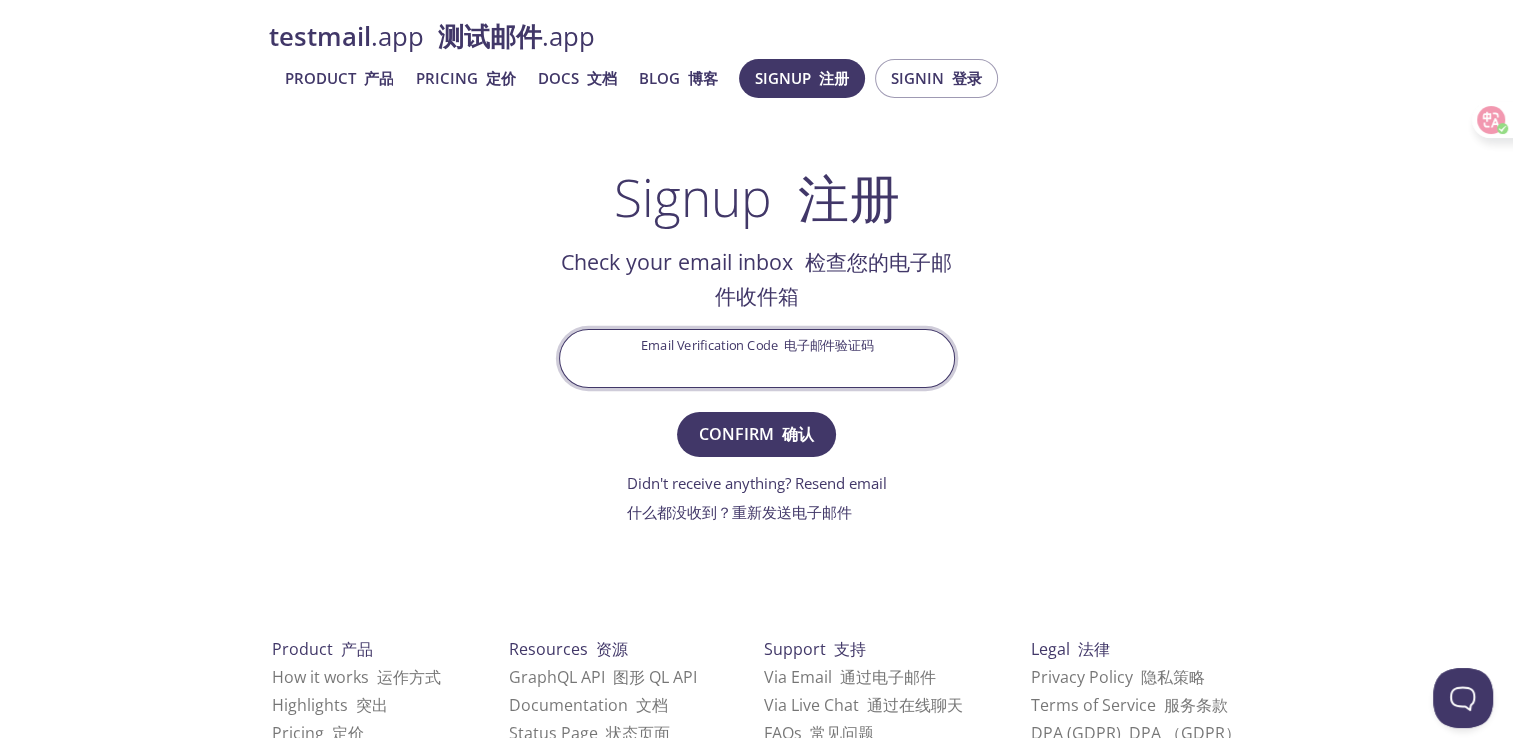 click on "Email Verification Code    电子邮件验证码" at bounding box center (757, 358) 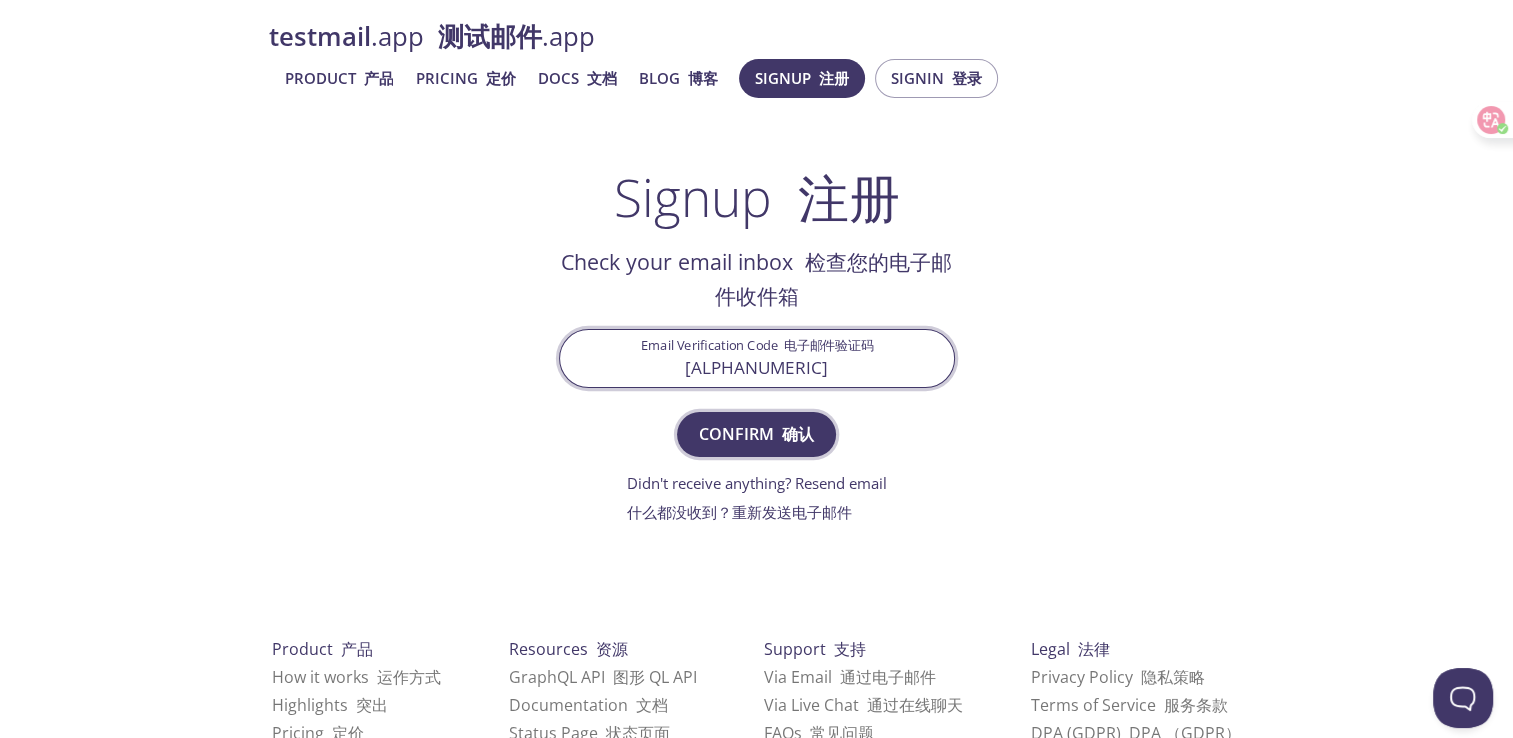 type on "7ZSR1T8" 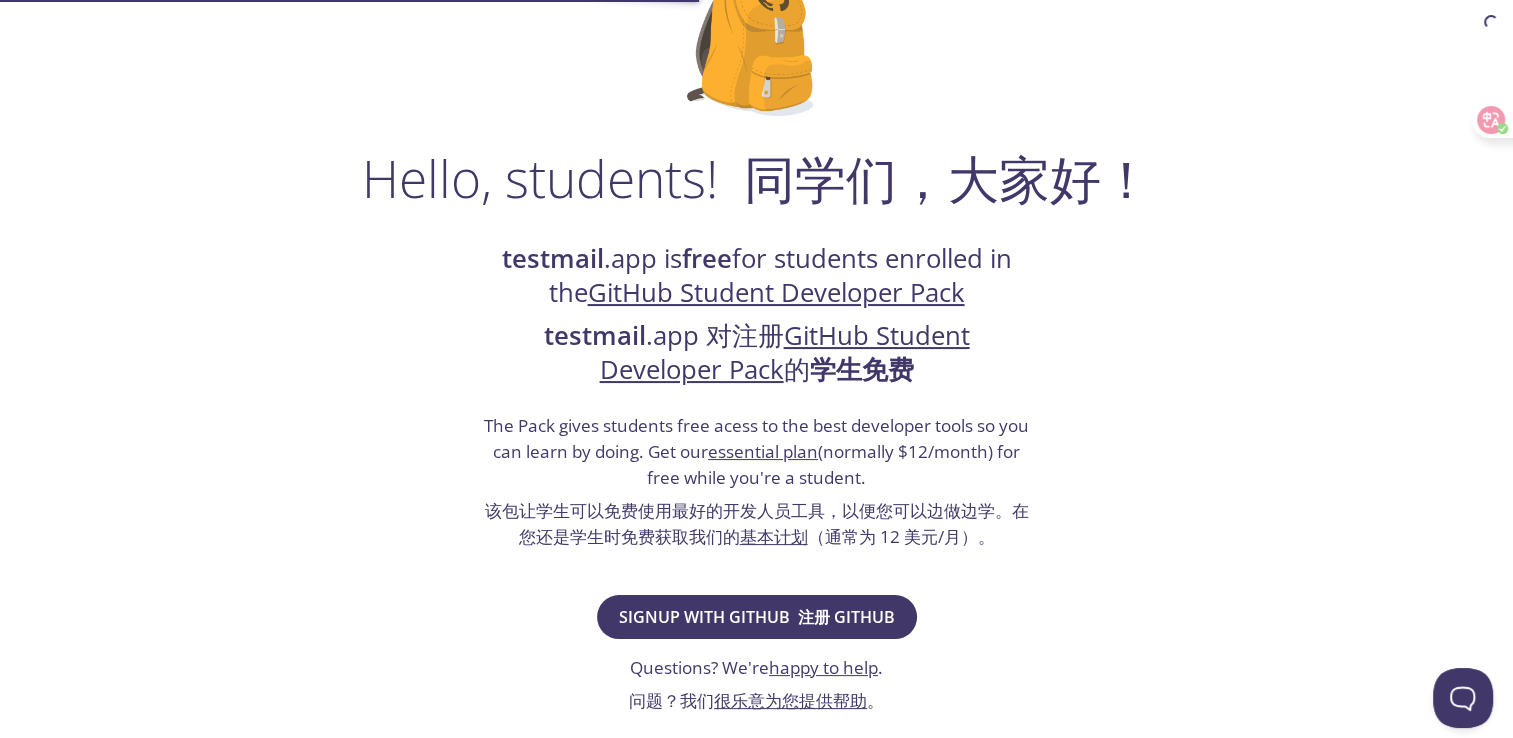 scroll, scrollTop: 200, scrollLeft: 0, axis: vertical 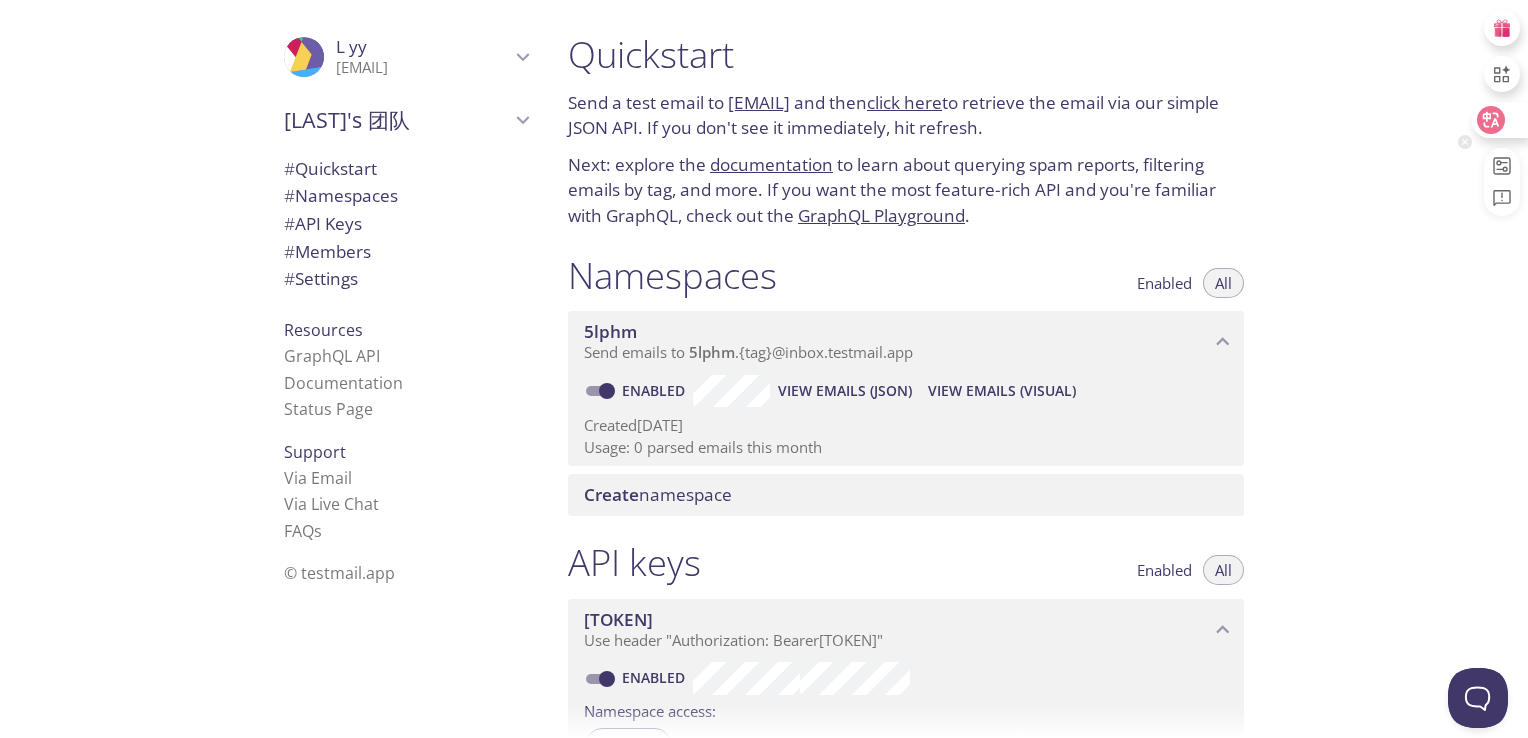 click 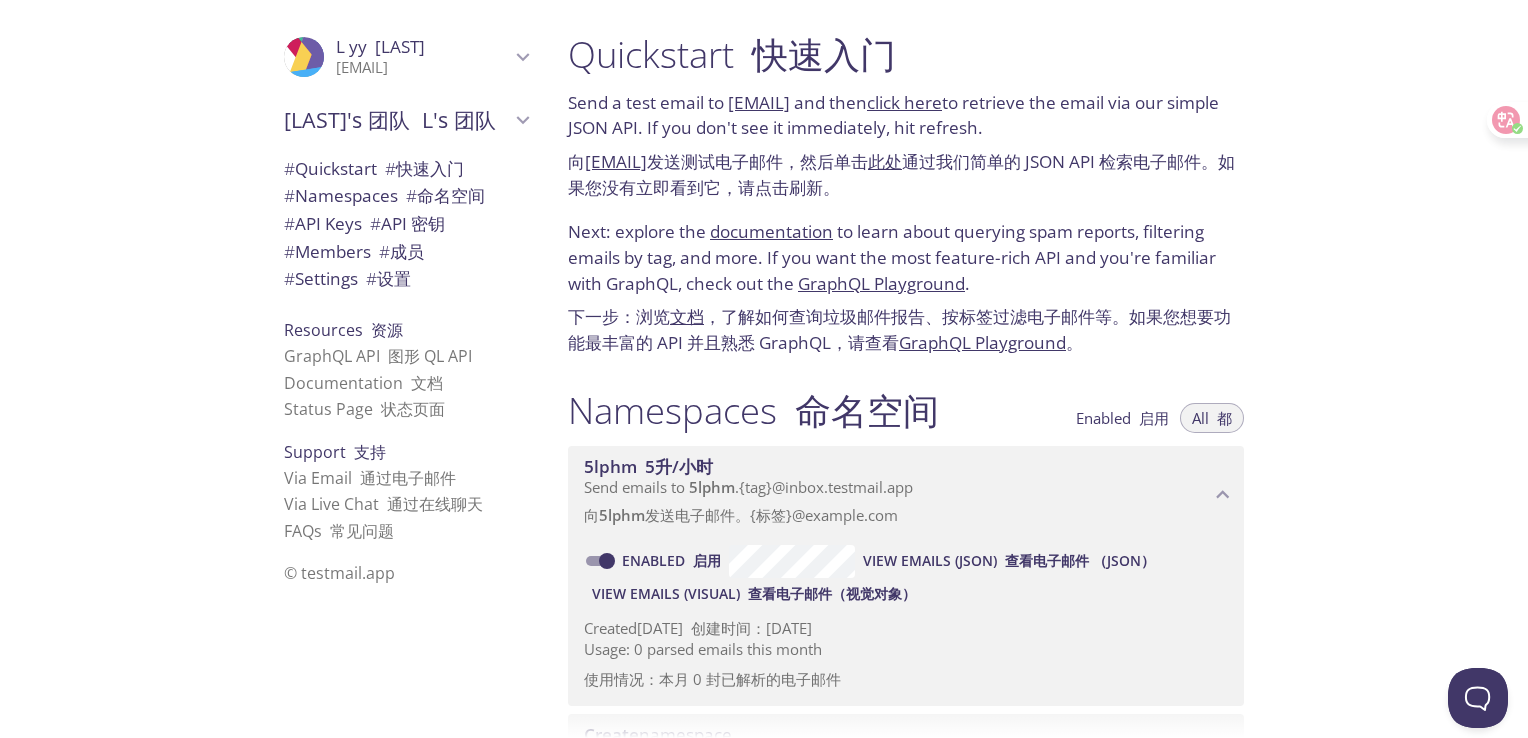 scroll, scrollTop: 0, scrollLeft: 0, axis: both 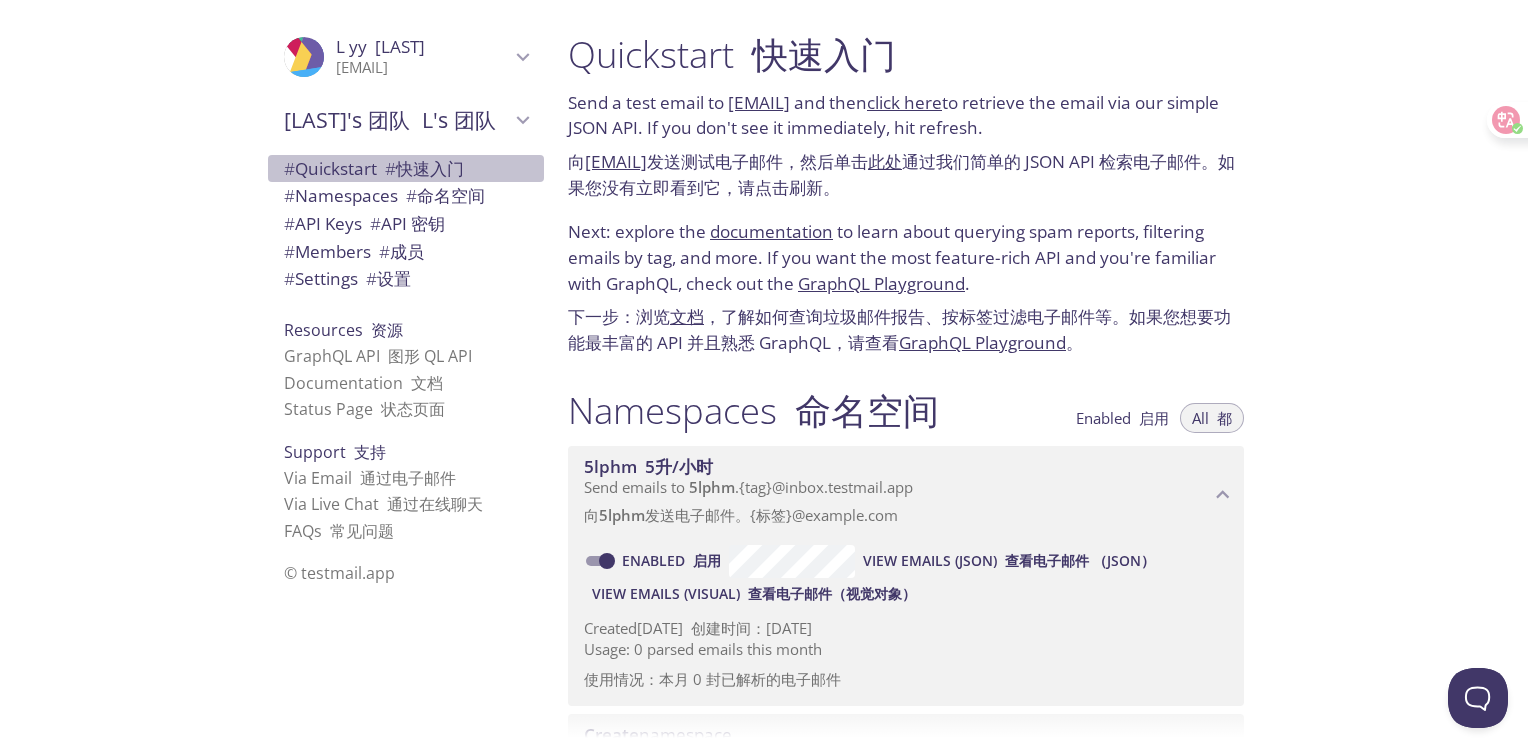click on "#  快速入门" at bounding box center [424, 168] 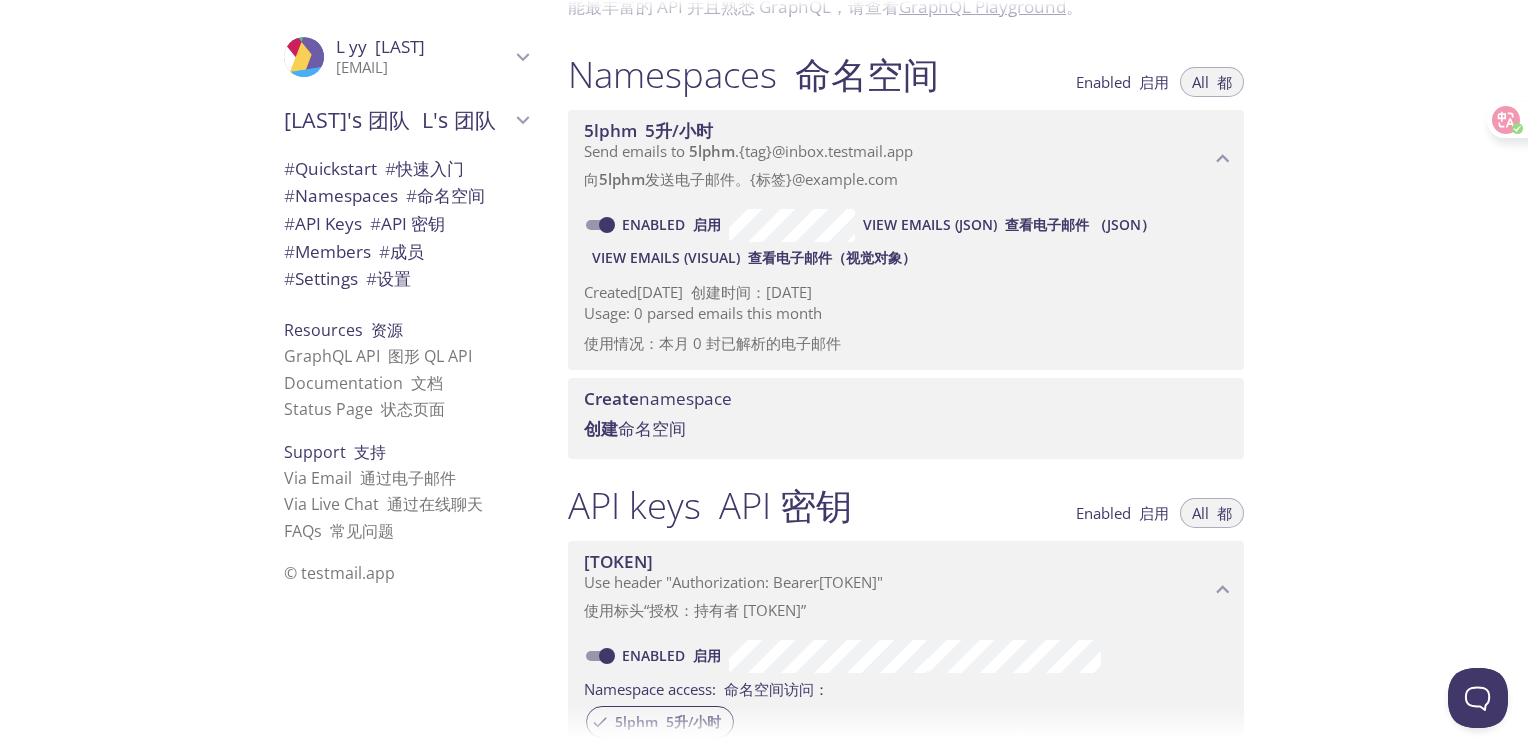 scroll, scrollTop: 500, scrollLeft: 0, axis: vertical 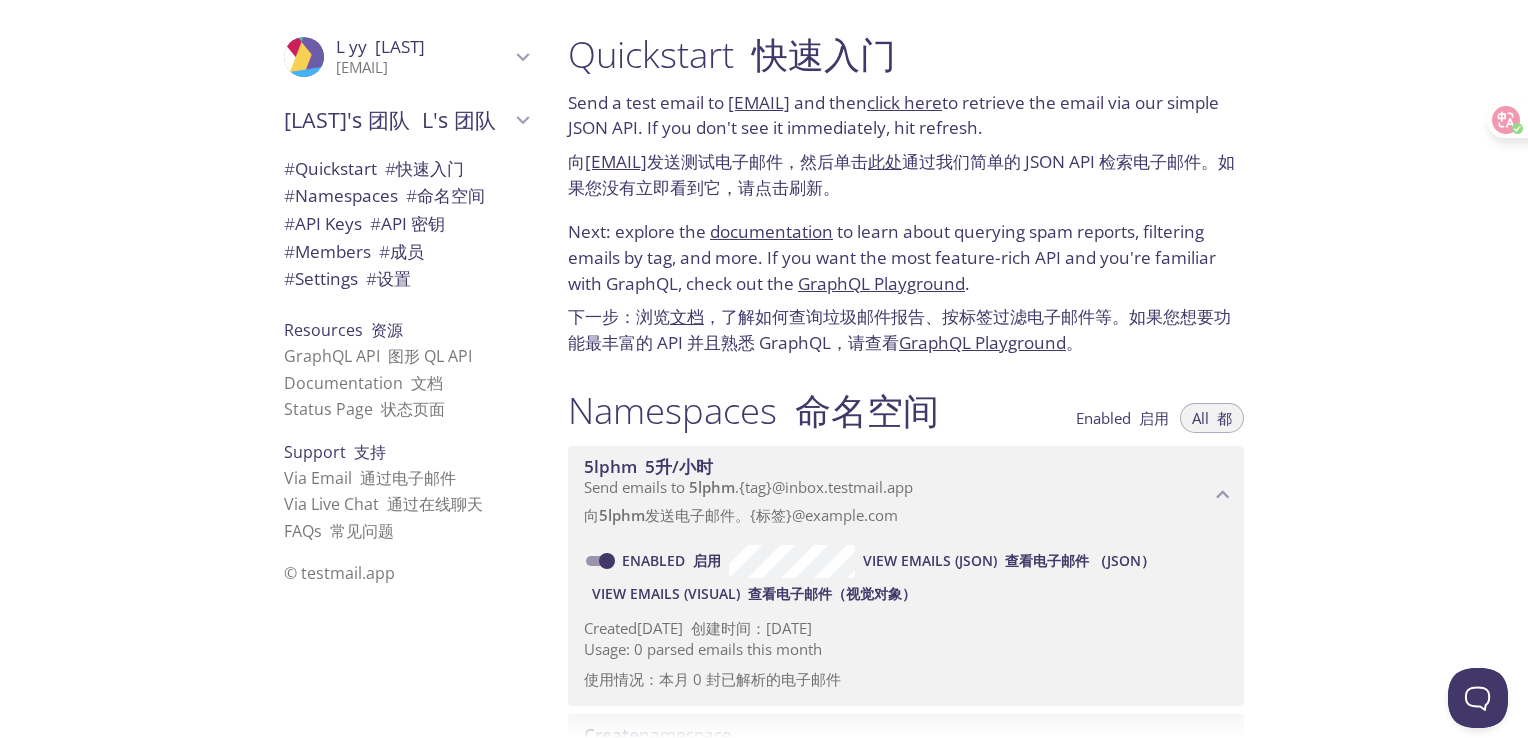 click on "#  Namespaces    #  命名空间" at bounding box center [384, 195] 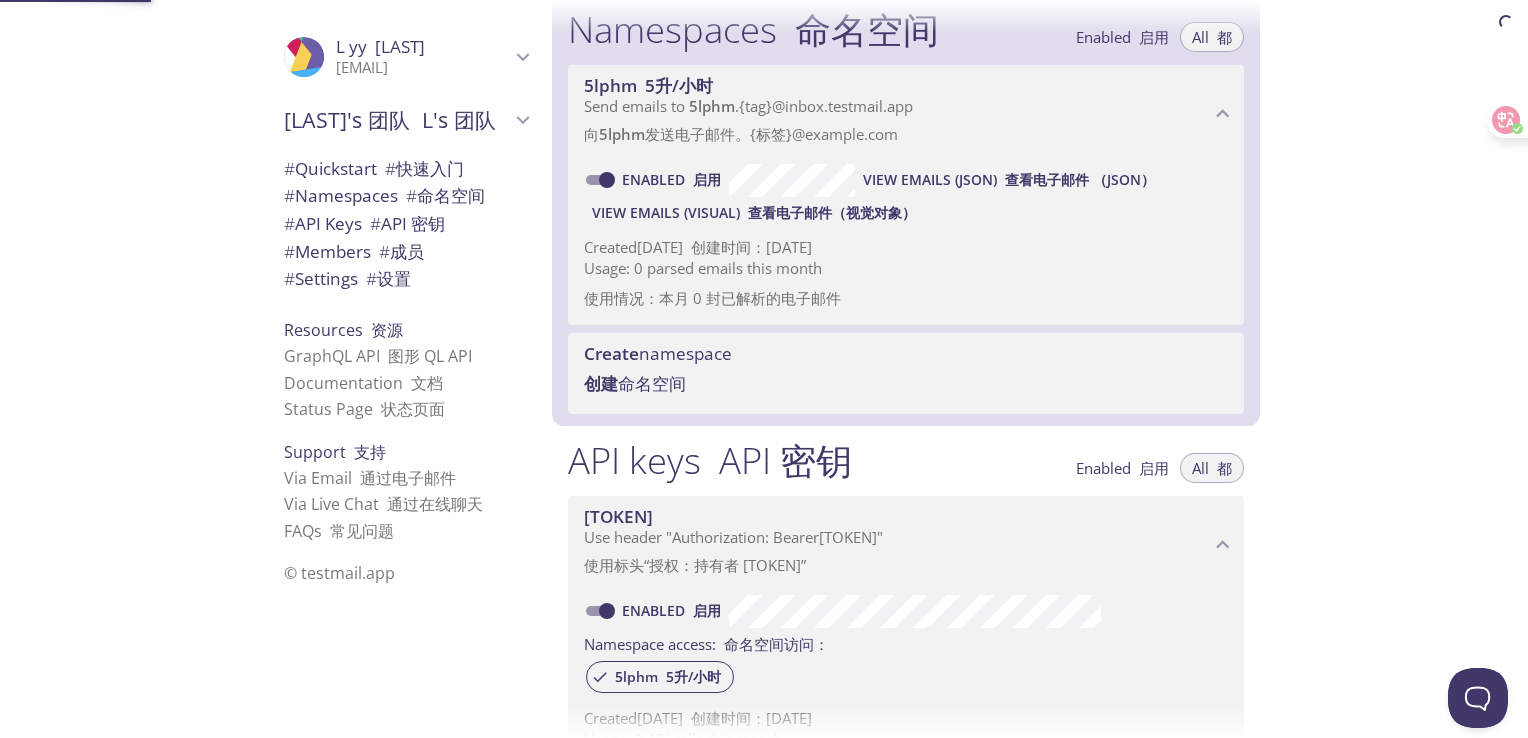 scroll, scrollTop: 388, scrollLeft: 0, axis: vertical 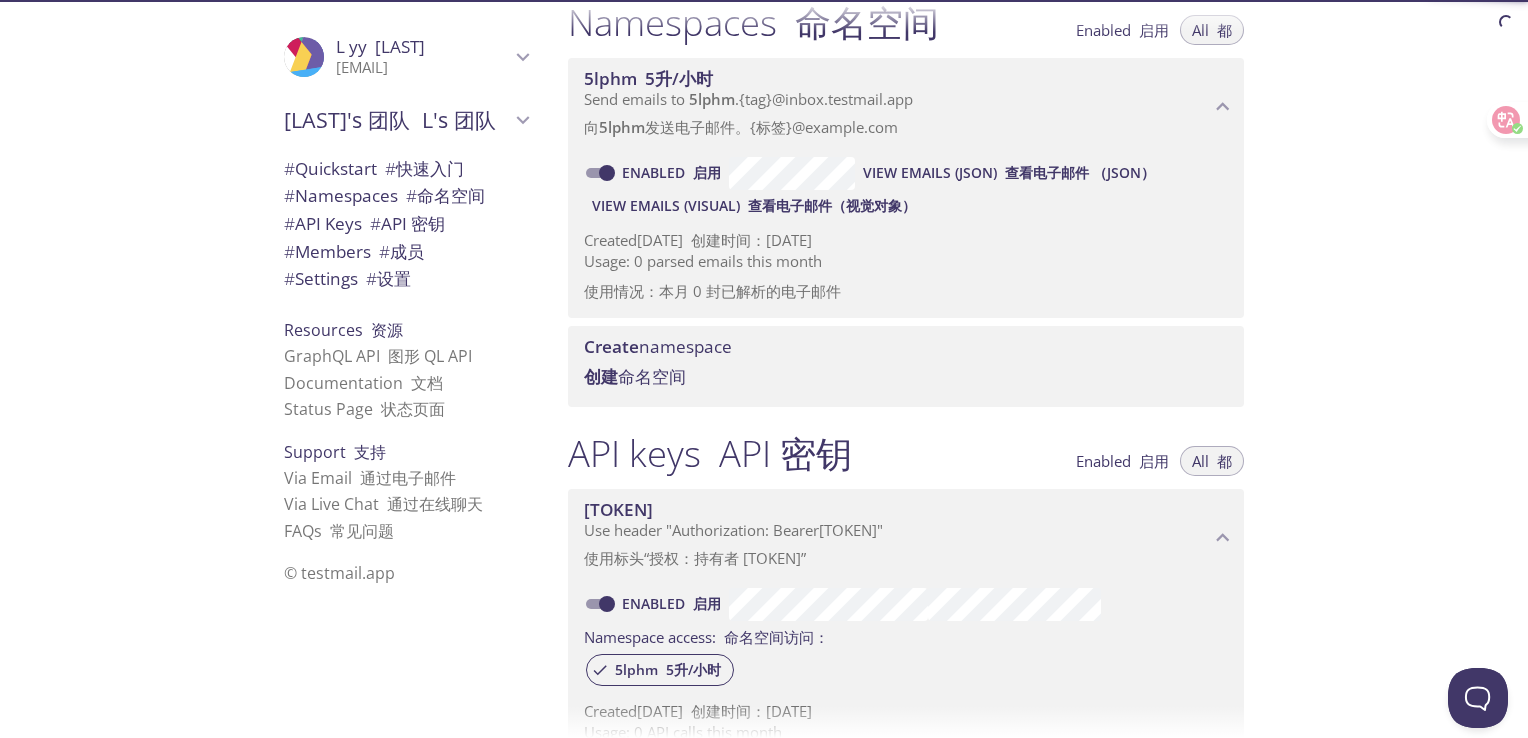 click on "Resources    资源" at bounding box center [343, 330] 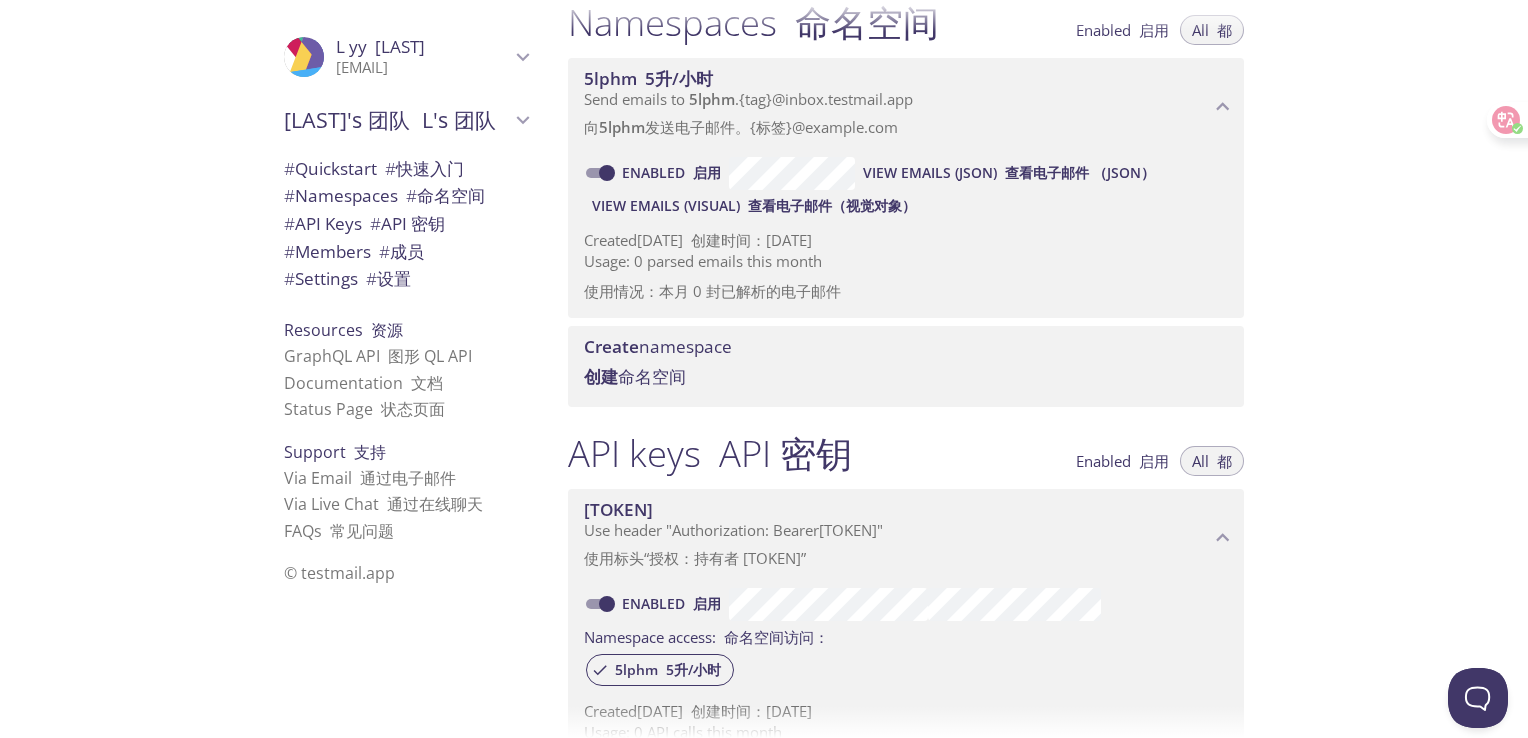 click on "Resources    资源" at bounding box center [343, 330] 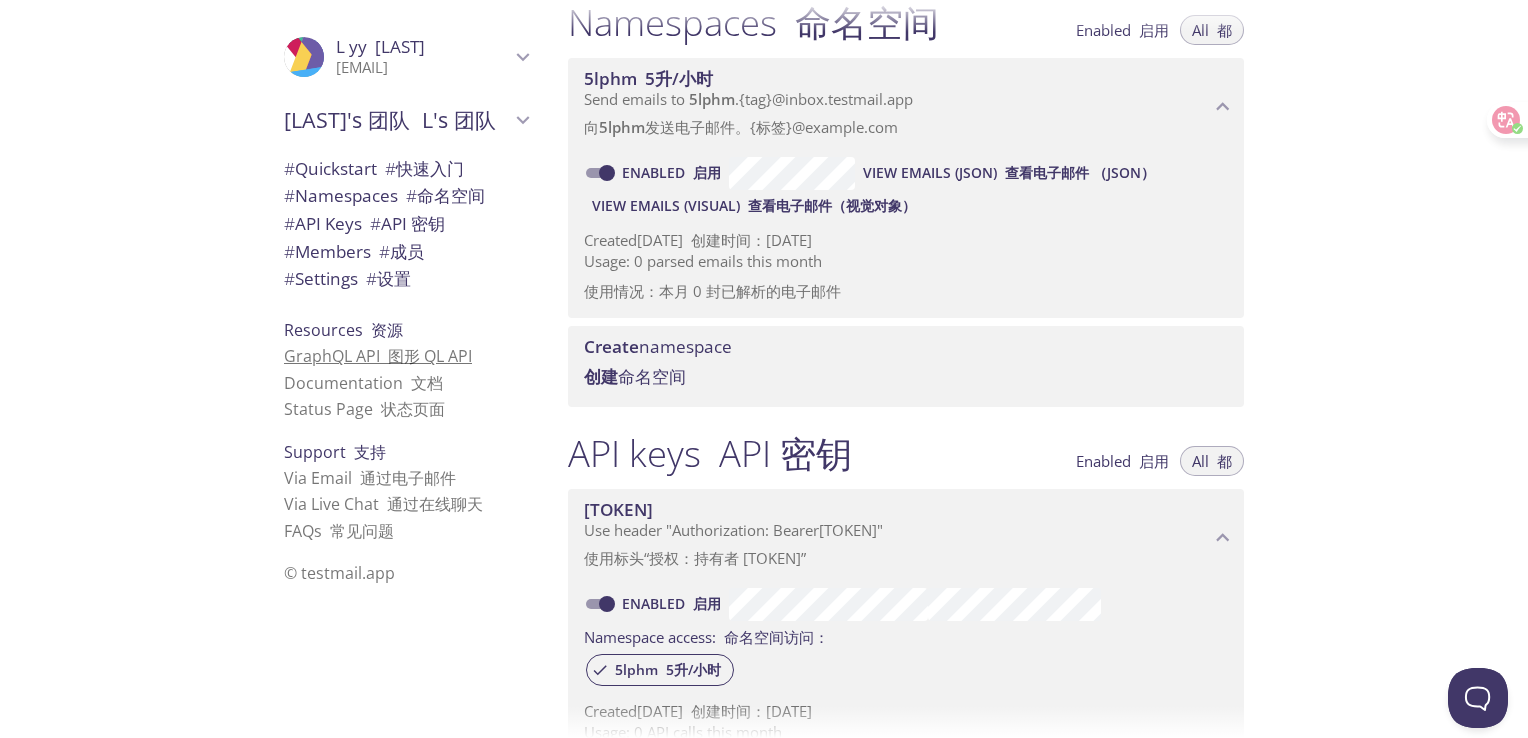 click on "GraphQL API    图形 QL API" at bounding box center [378, 356] 